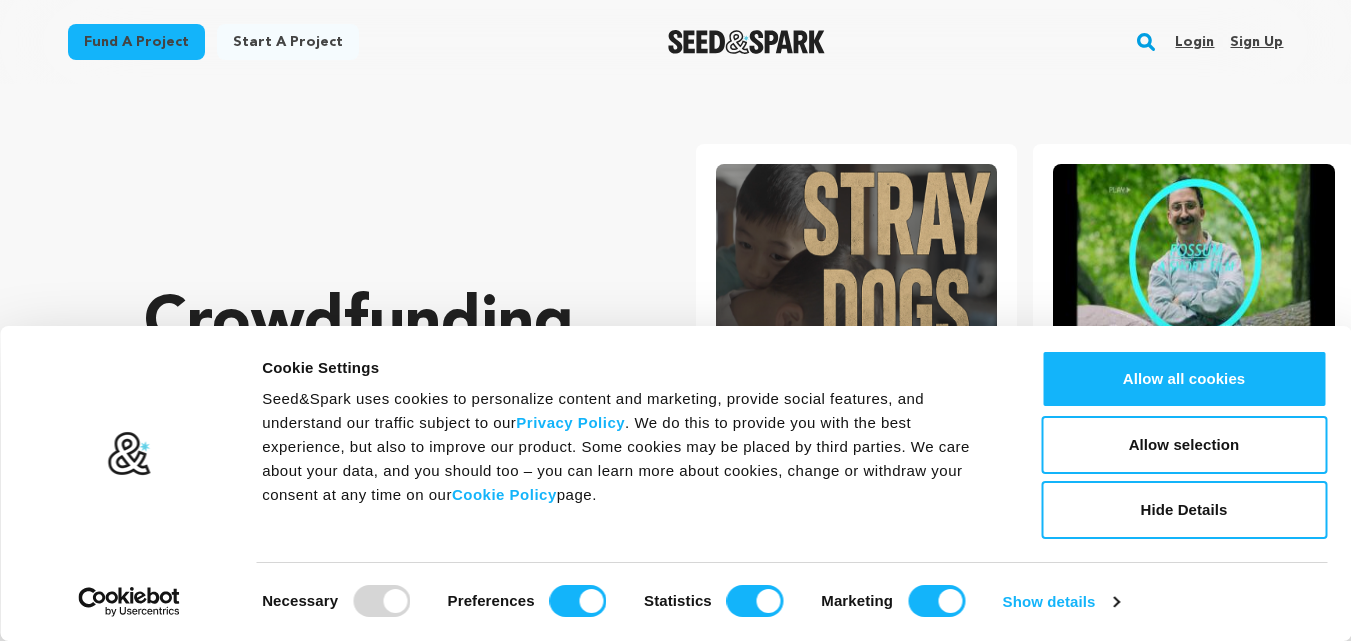 scroll, scrollTop: 0, scrollLeft: 0, axis: both 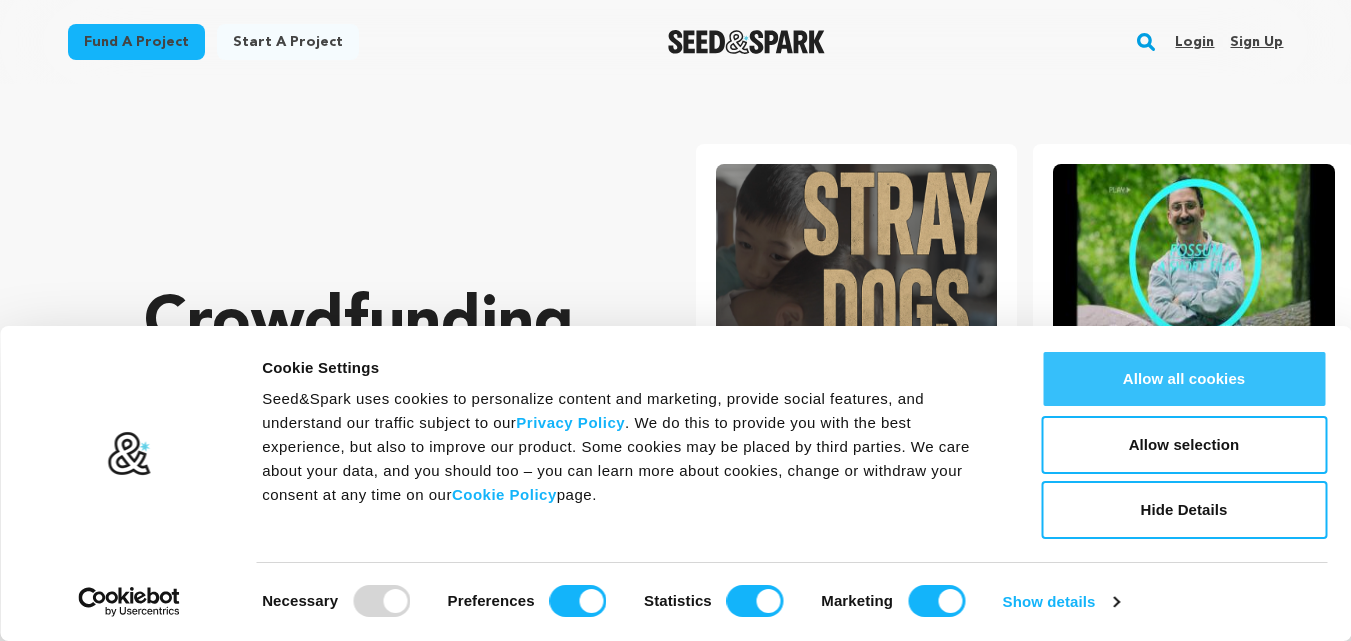 click on "Allow all cookies" at bounding box center [1184, 379] 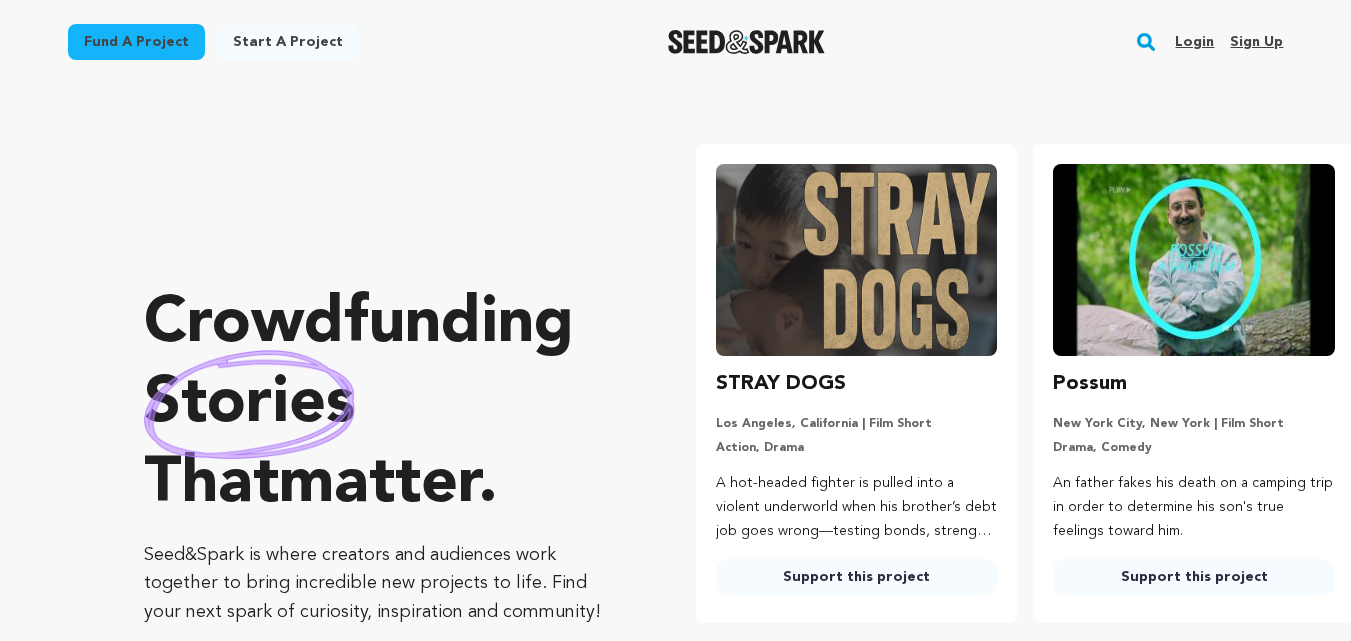 click on "Sign up" at bounding box center [1256, 42] 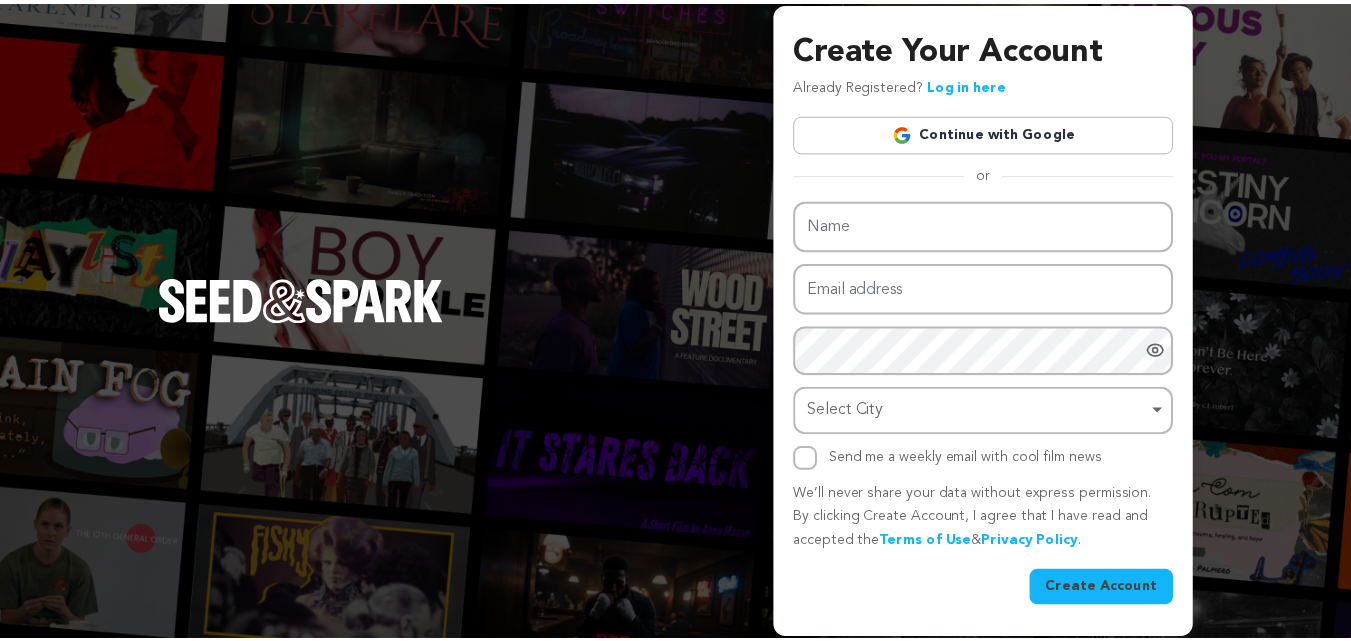 scroll, scrollTop: 0, scrollLeft: 0, axis: both 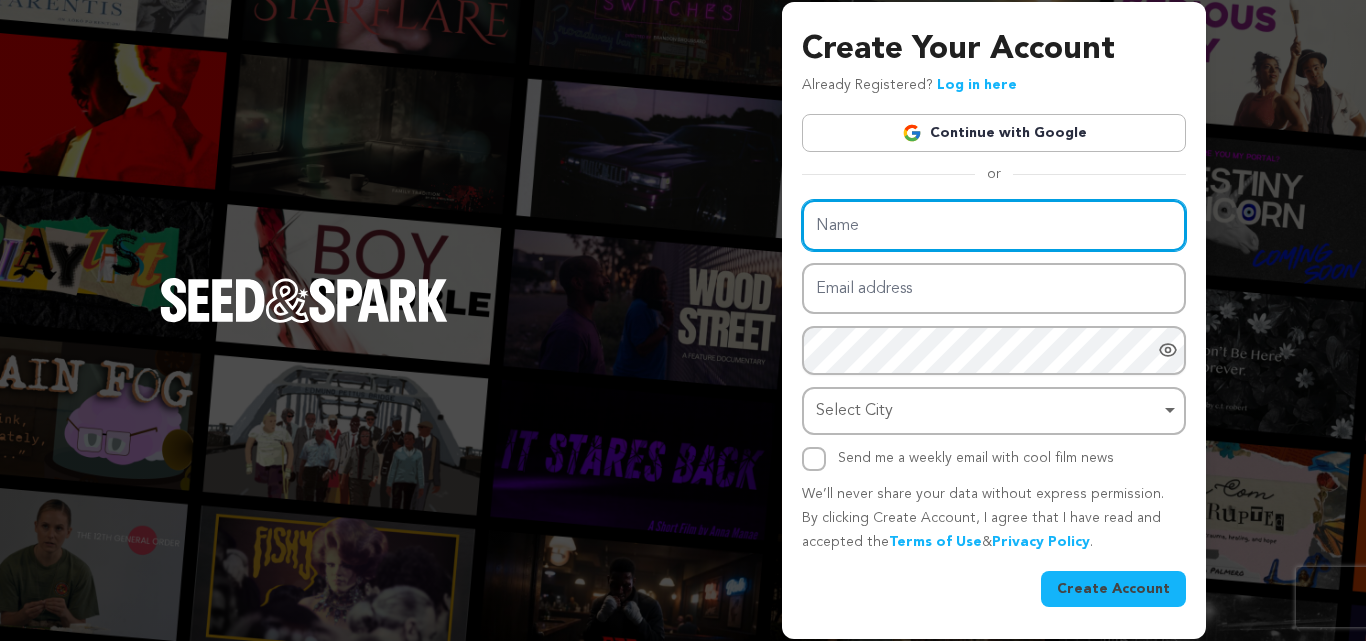 click on "Name" at bounding box center [994, 225] 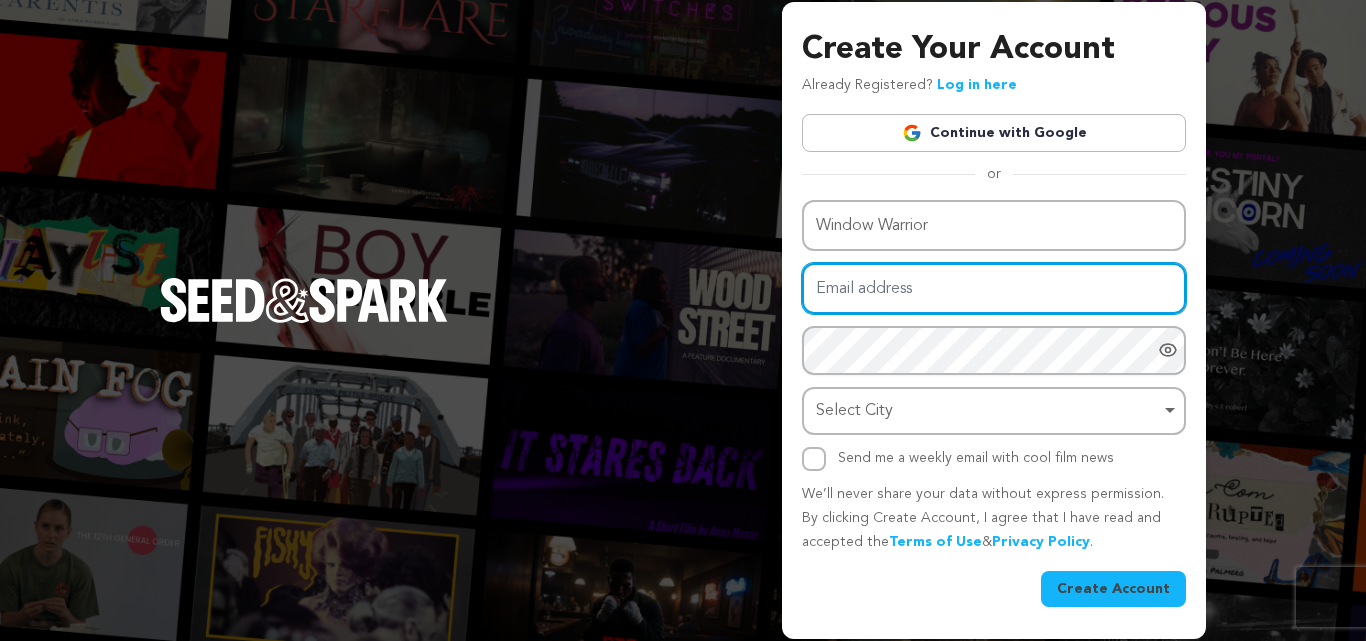click on "Email address" at bounding box center [994, 288] 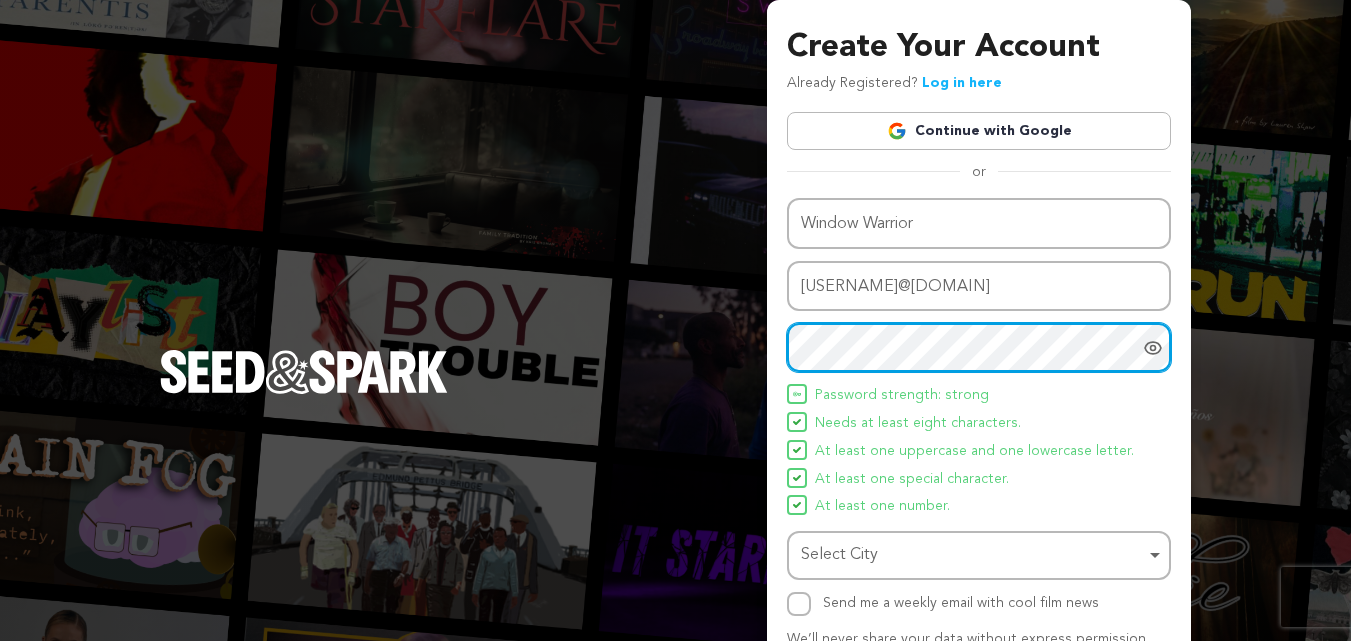 click on "Select City Remove item" at bounding box center [973, 555] 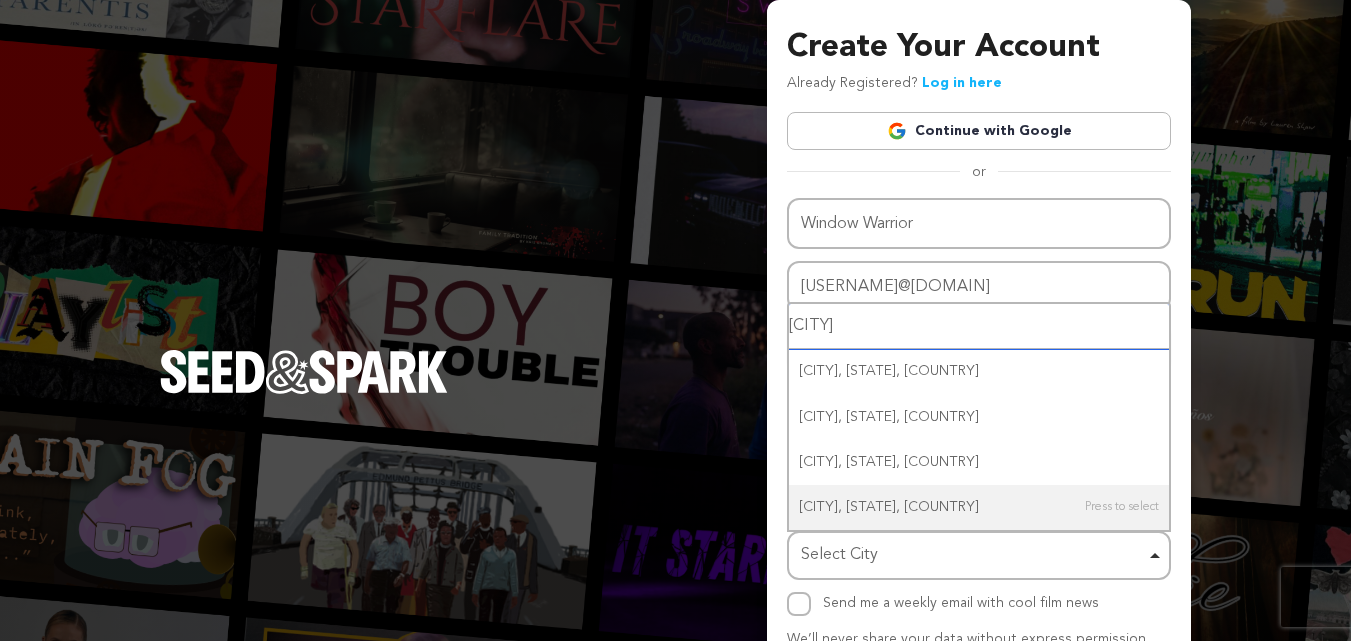 type on "Spring Hill" 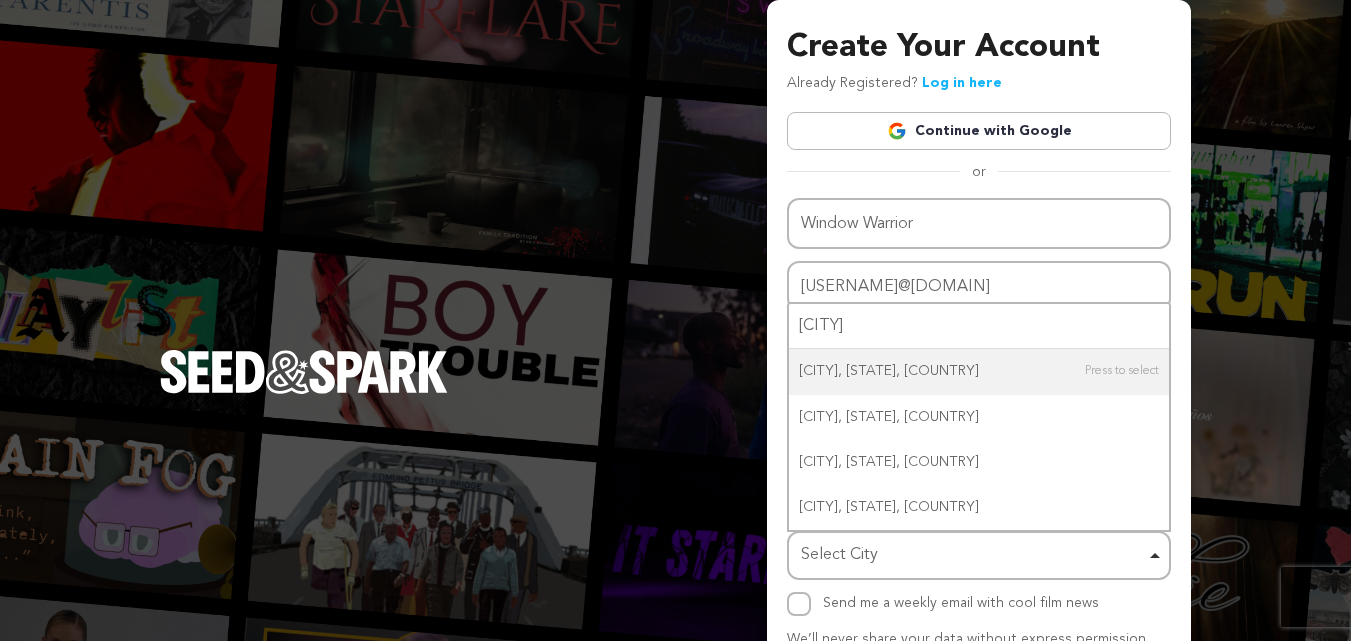 type 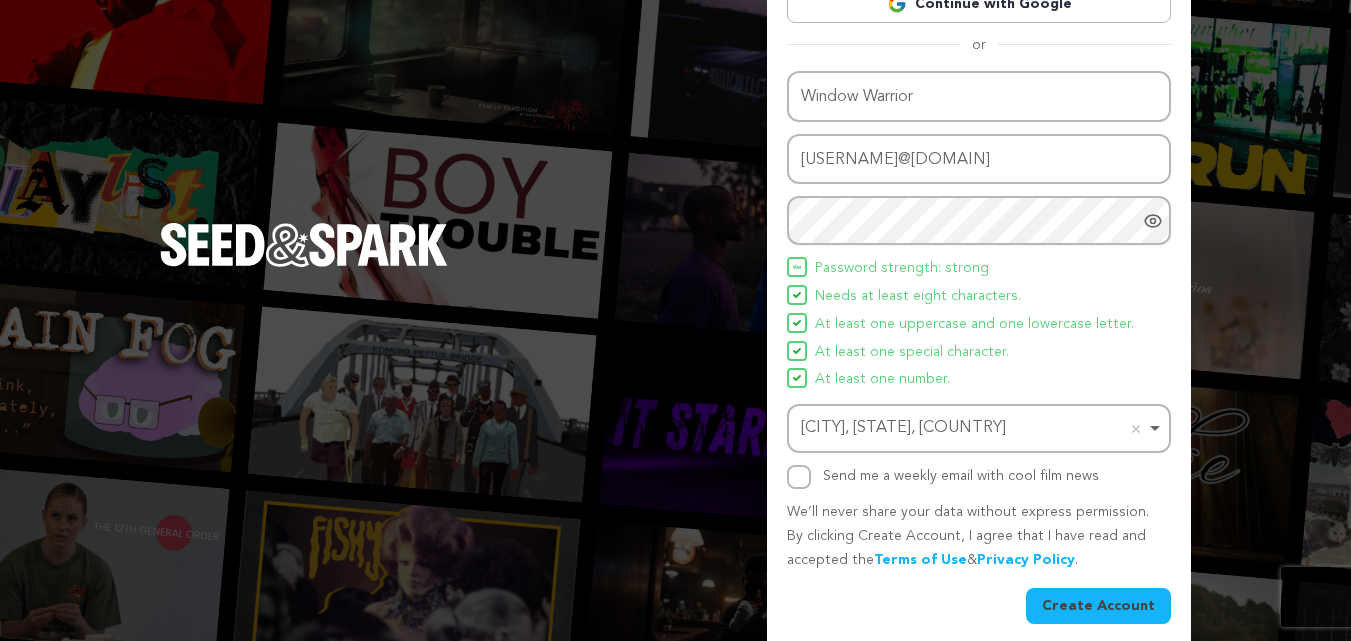 scroll, scrollTop: 142, scrollLeft: 0, axis: vertical 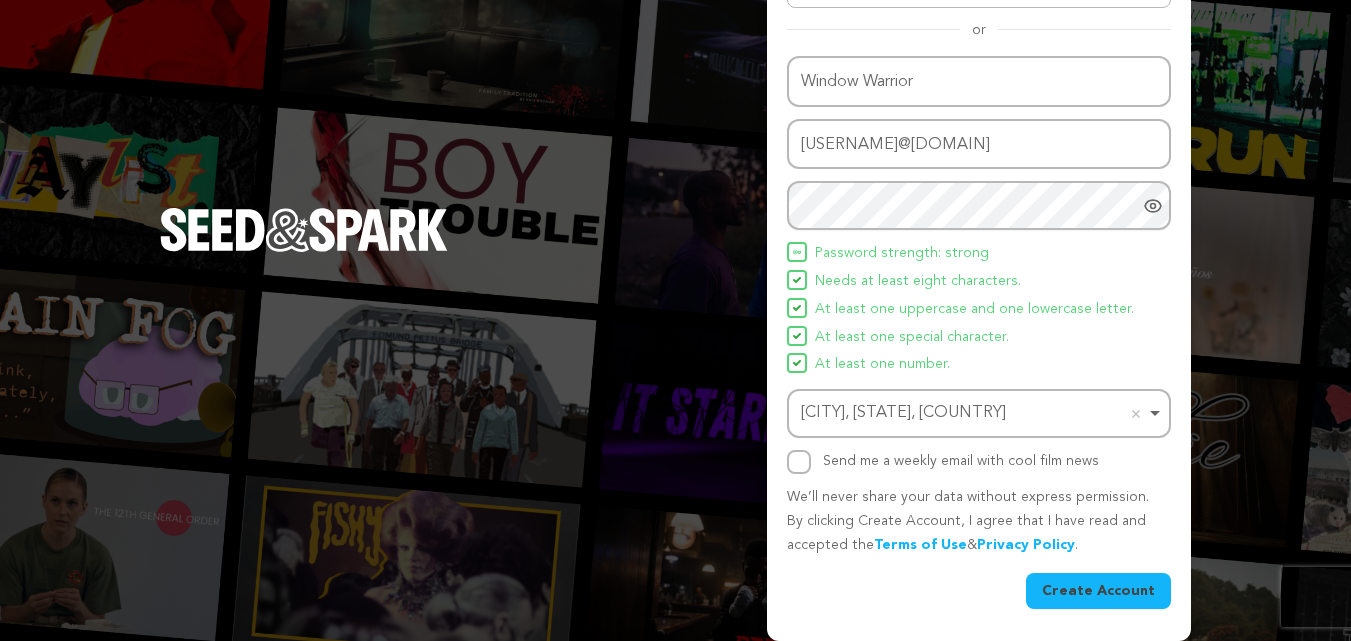 click on "Create Account" at bounding box center [1098, 591] 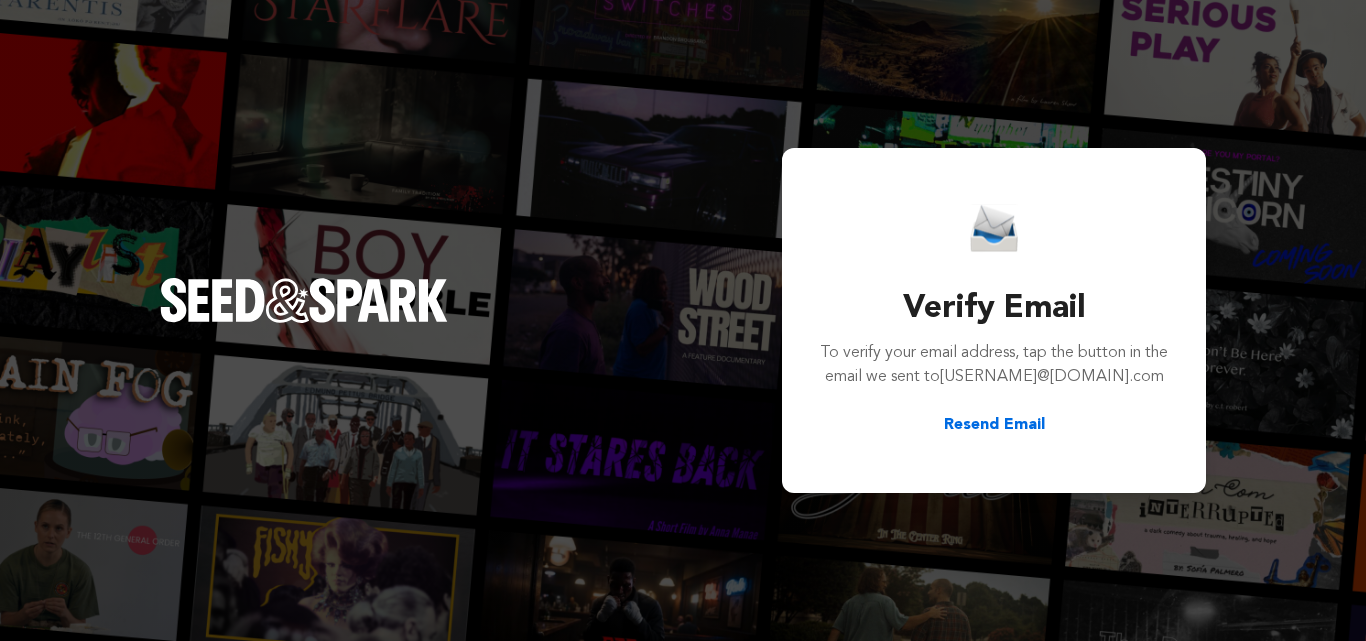 scroll, scrollTop: 0, scrollLeft: 0, axis: both 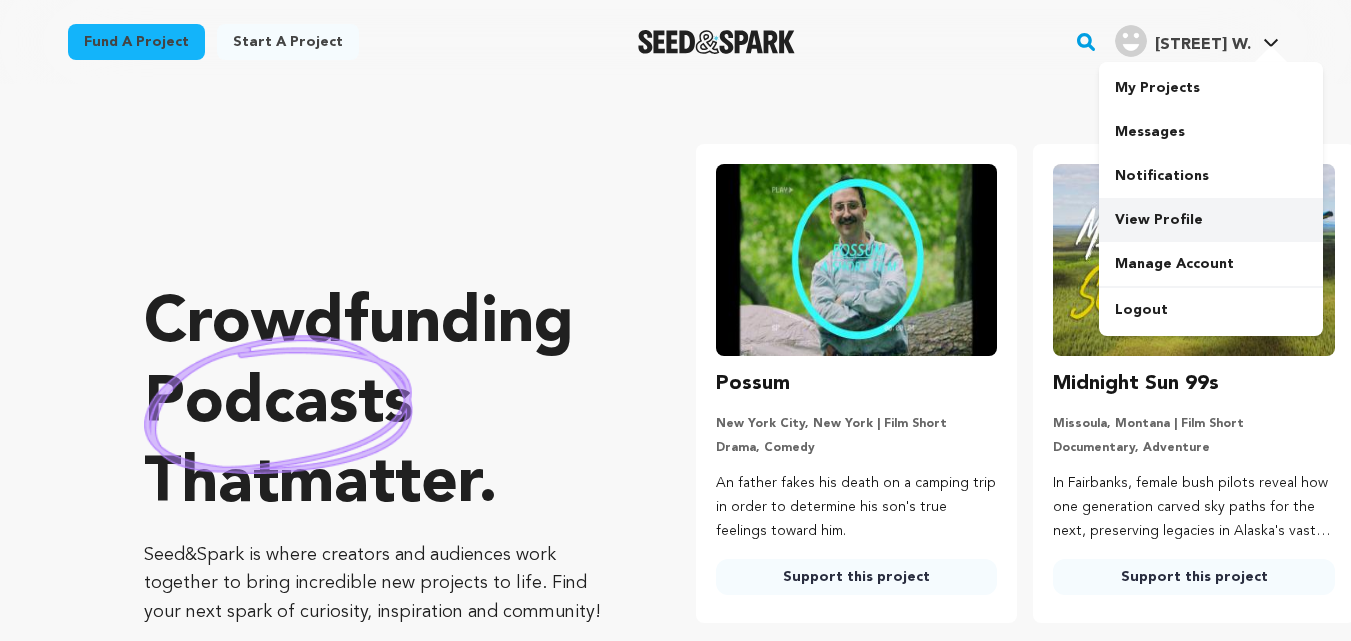 click on "View Profile" at bounding box center [1211, 220] 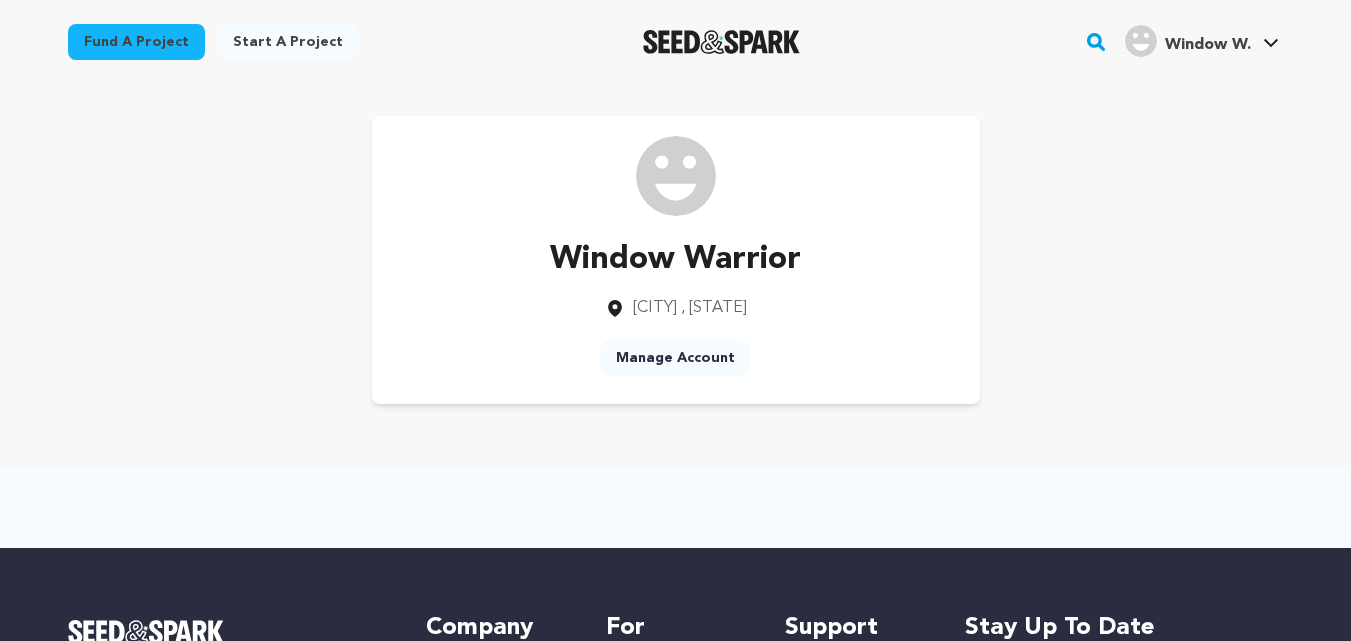 scroll, scrollTop: 0, scrollLeft: 0, axis: both 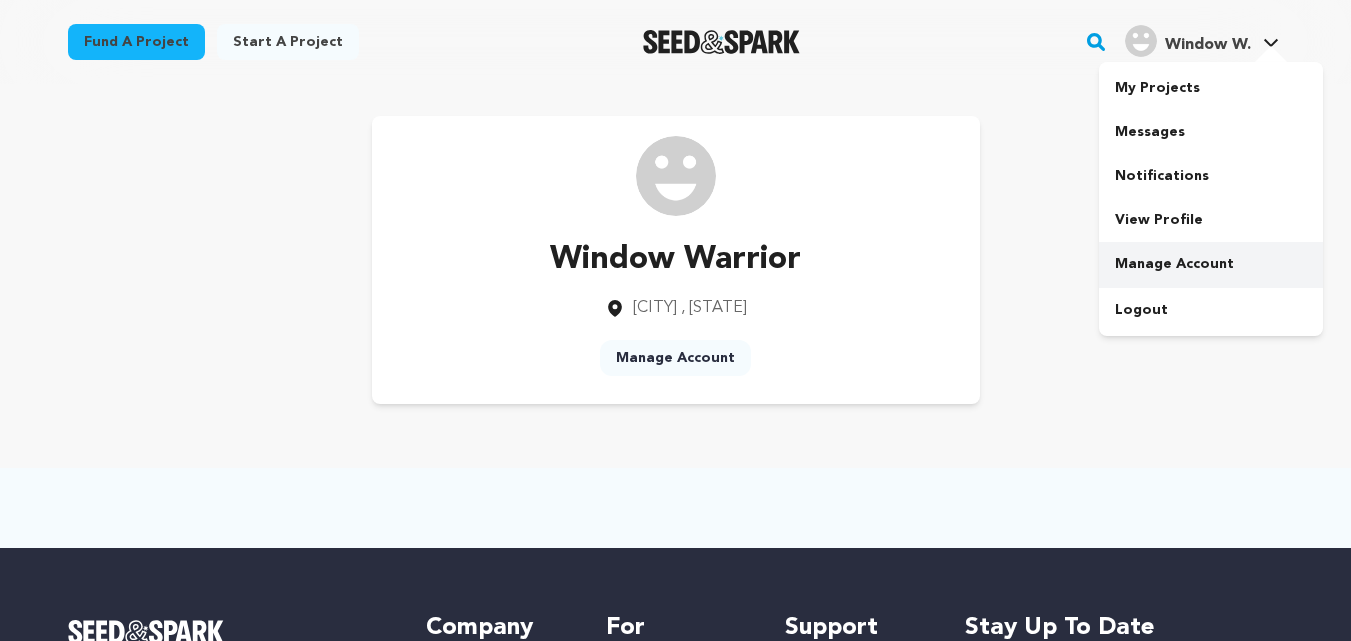 click on "Manage Account" at bounding box center (1211, 264) 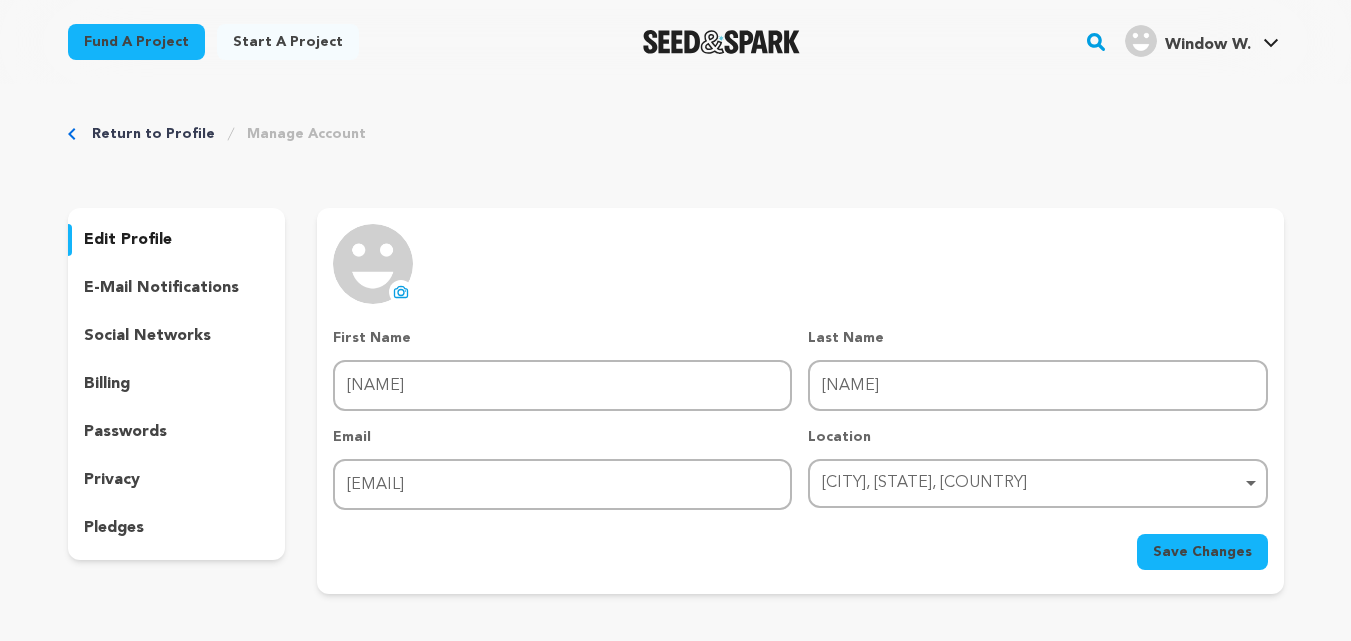 scroll, scrollTop: 0, scrollLeft: 0, axis: both 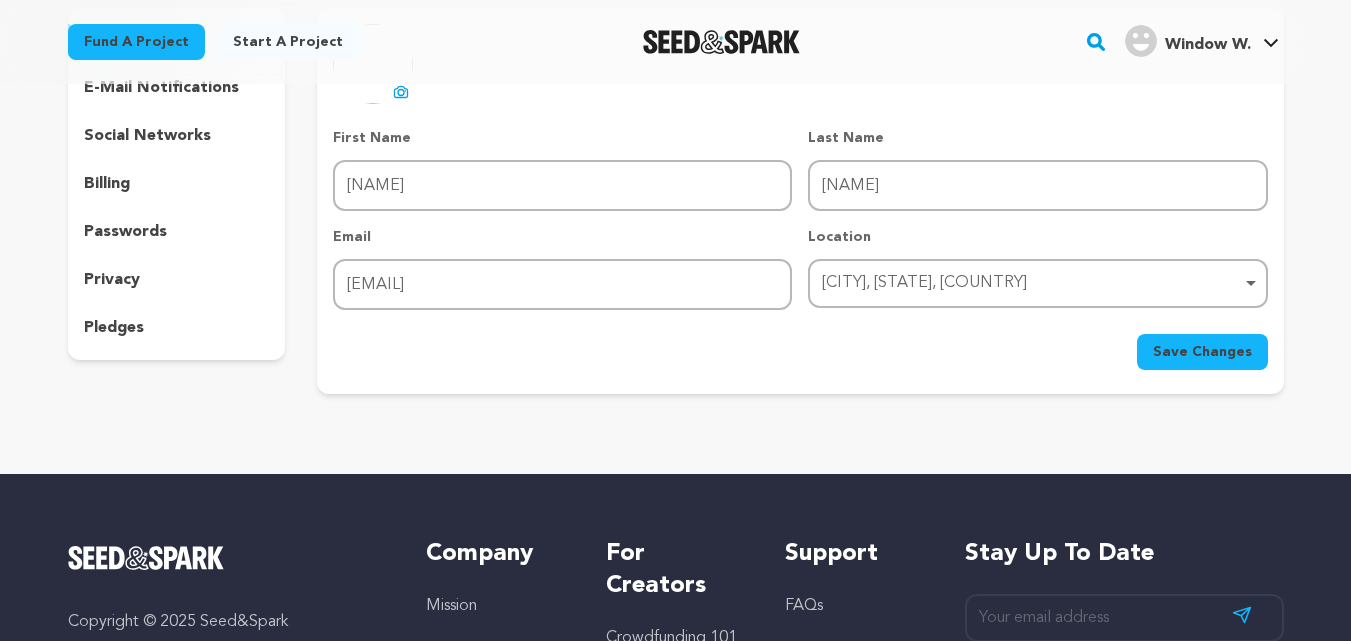 click on "Save Changes" at bounding box center [1202, 352] 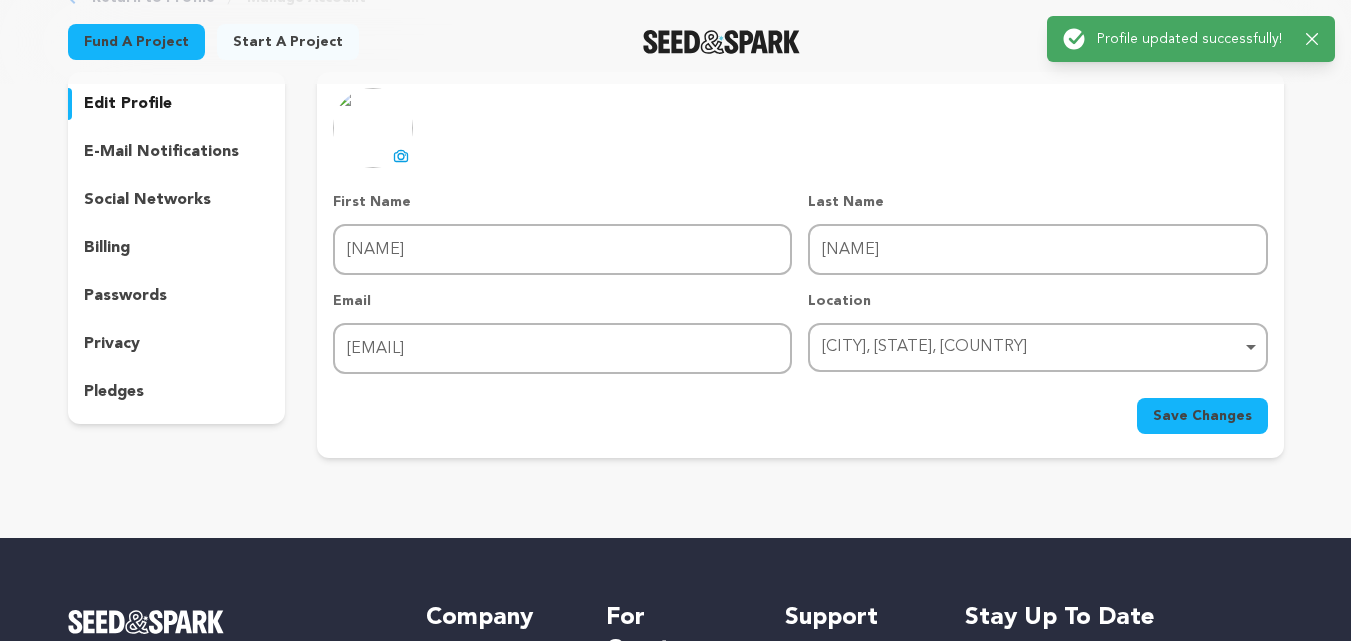 scroll, scrollTop: 100, scrollLeft: 0, axis: vertical 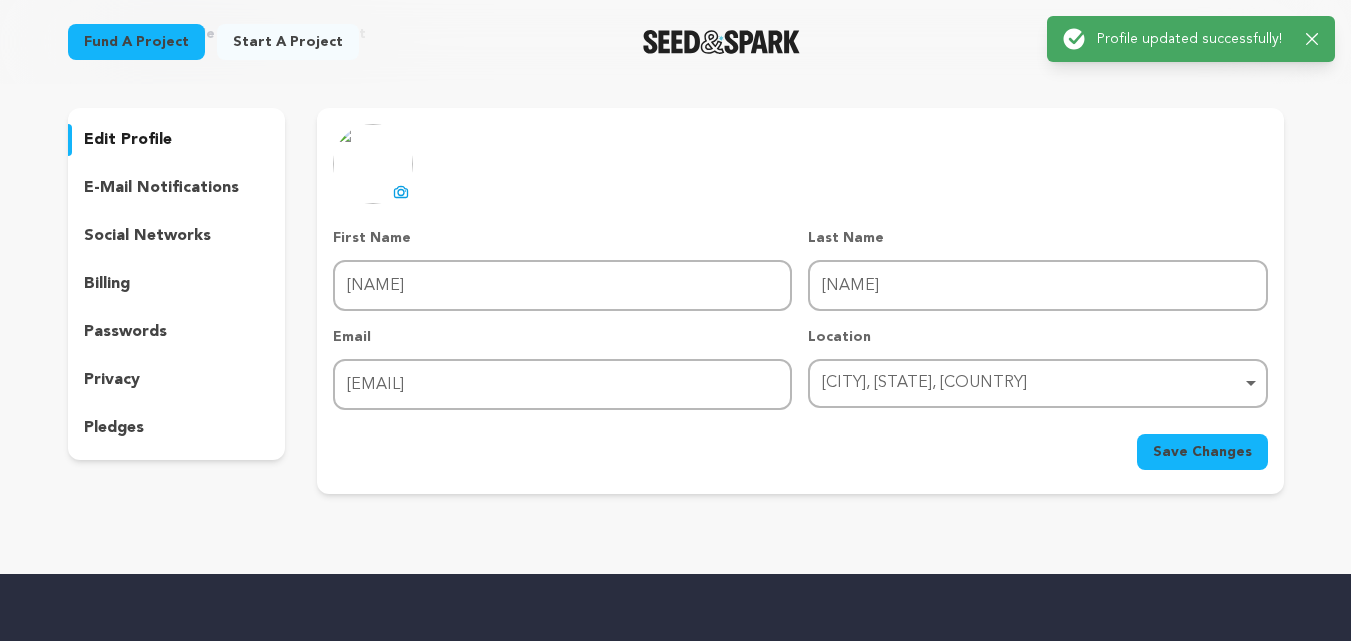 click on "social networks" at bounding box center (147, 236) 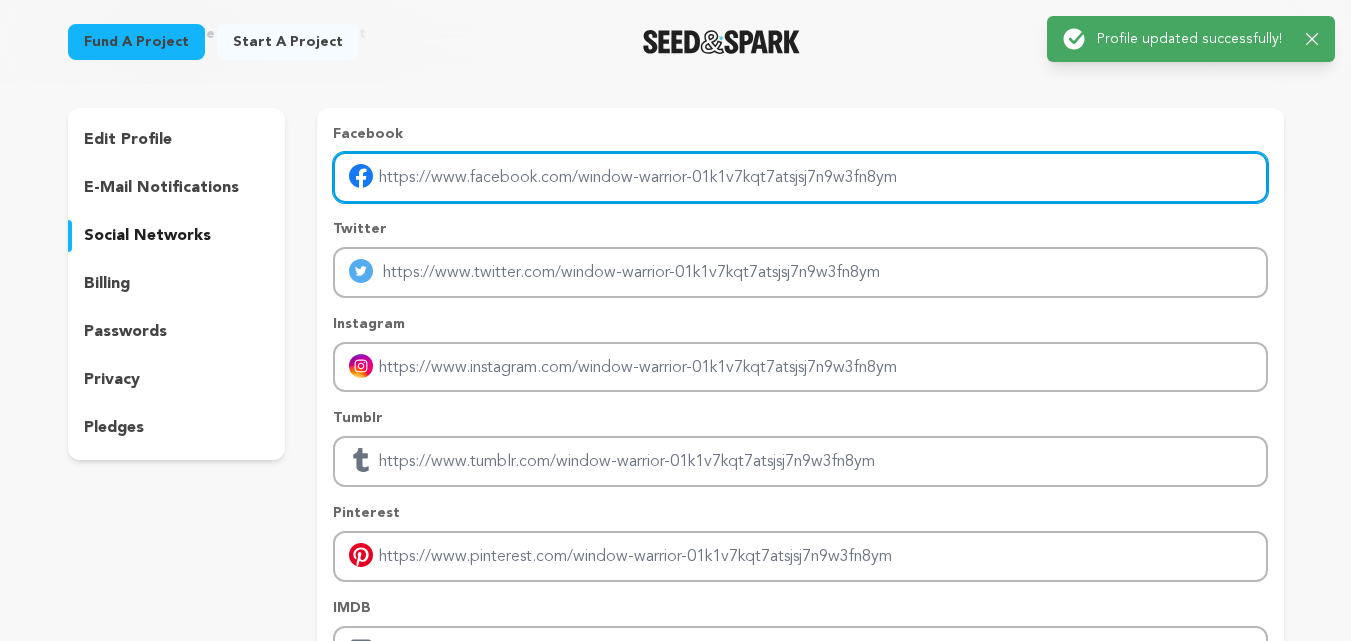 click at bounding box center (800, 177) 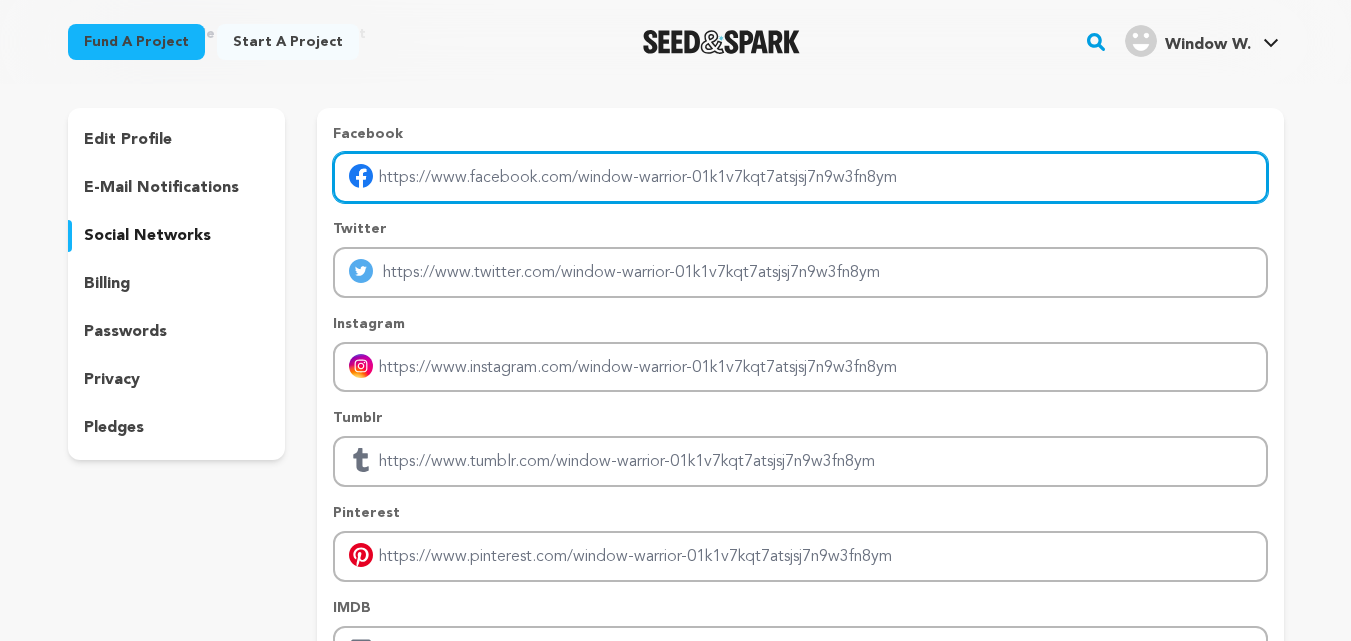 type on "https://www.facebook.com/people/Window-Warrior/61555983660302/" 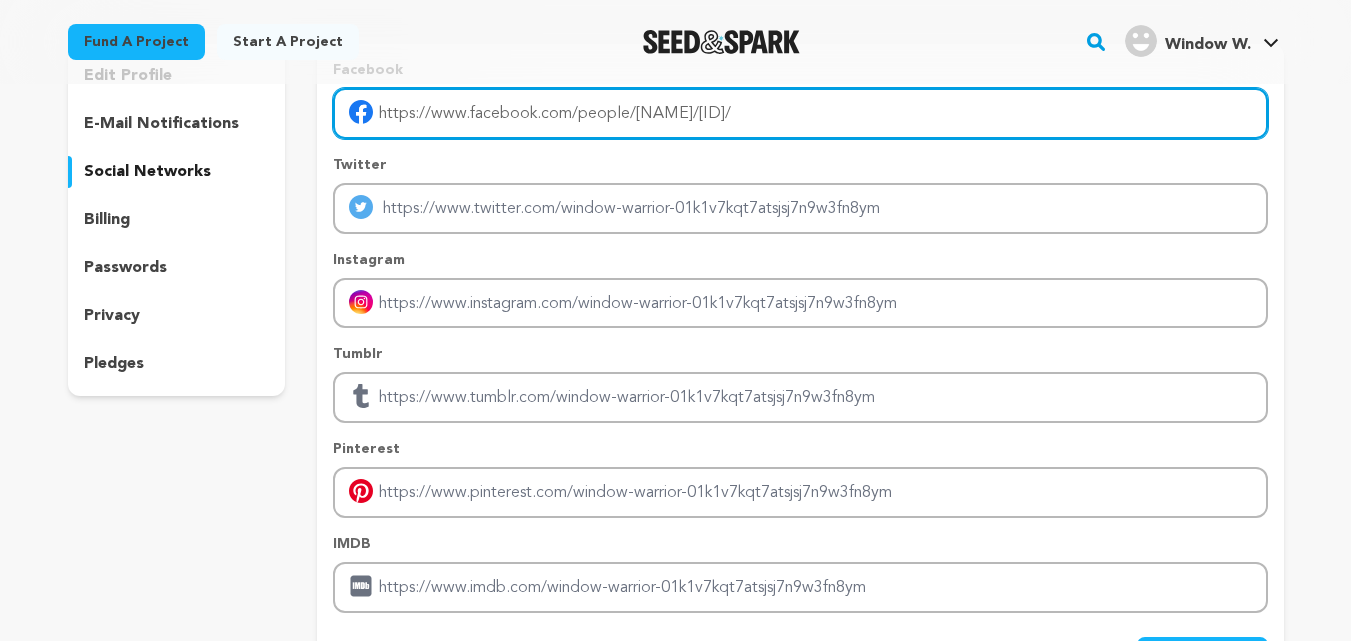 scroll, scrollTop: 200, scrollLeft: 0, axis: vertical 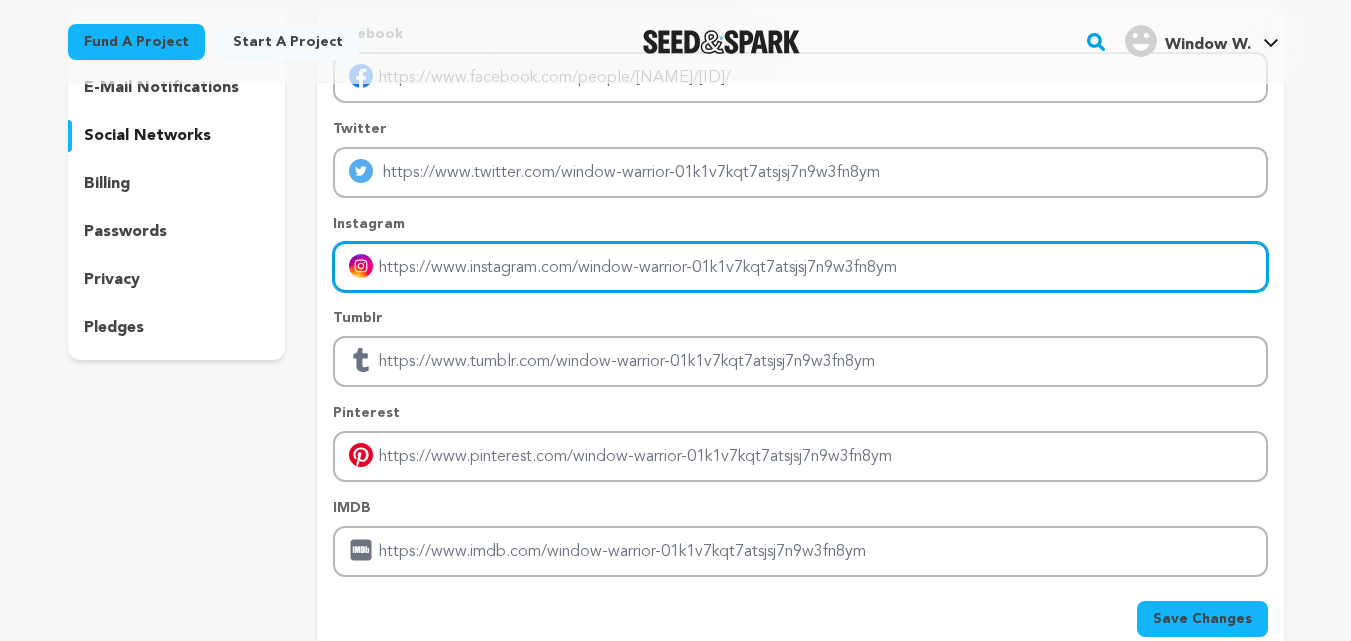 click at bounding box center [800, 267] 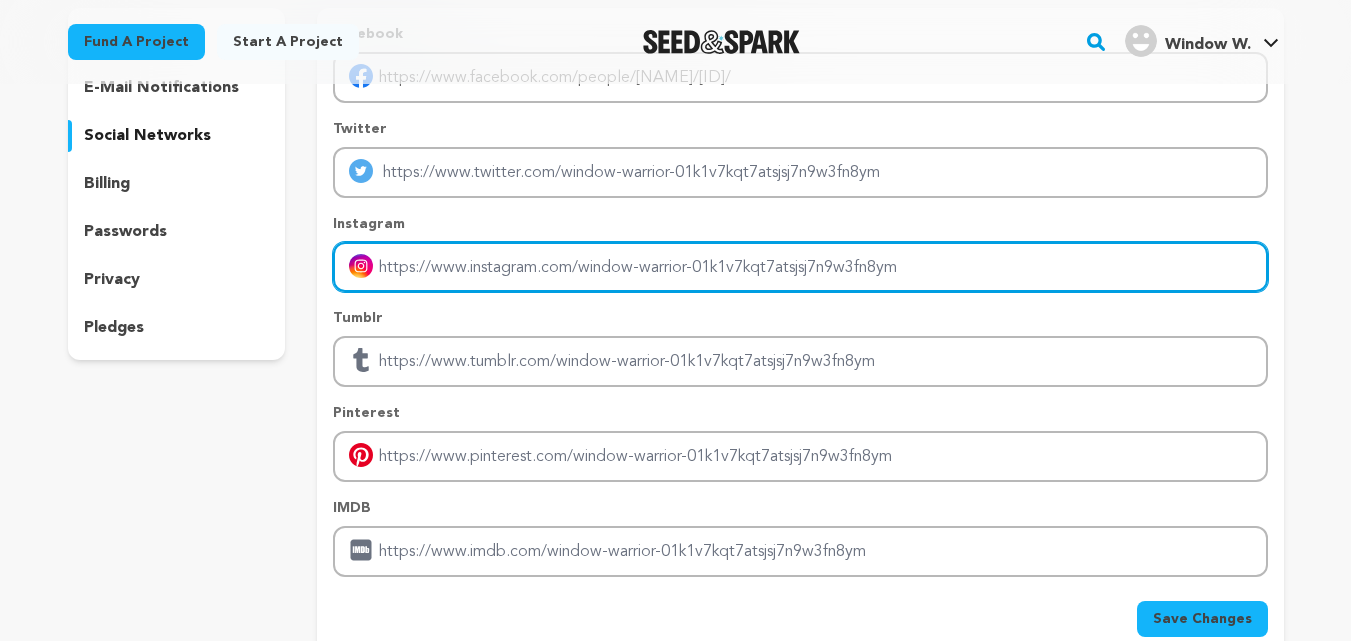 type on "https://www.instagram.com/windowwarriortn/" 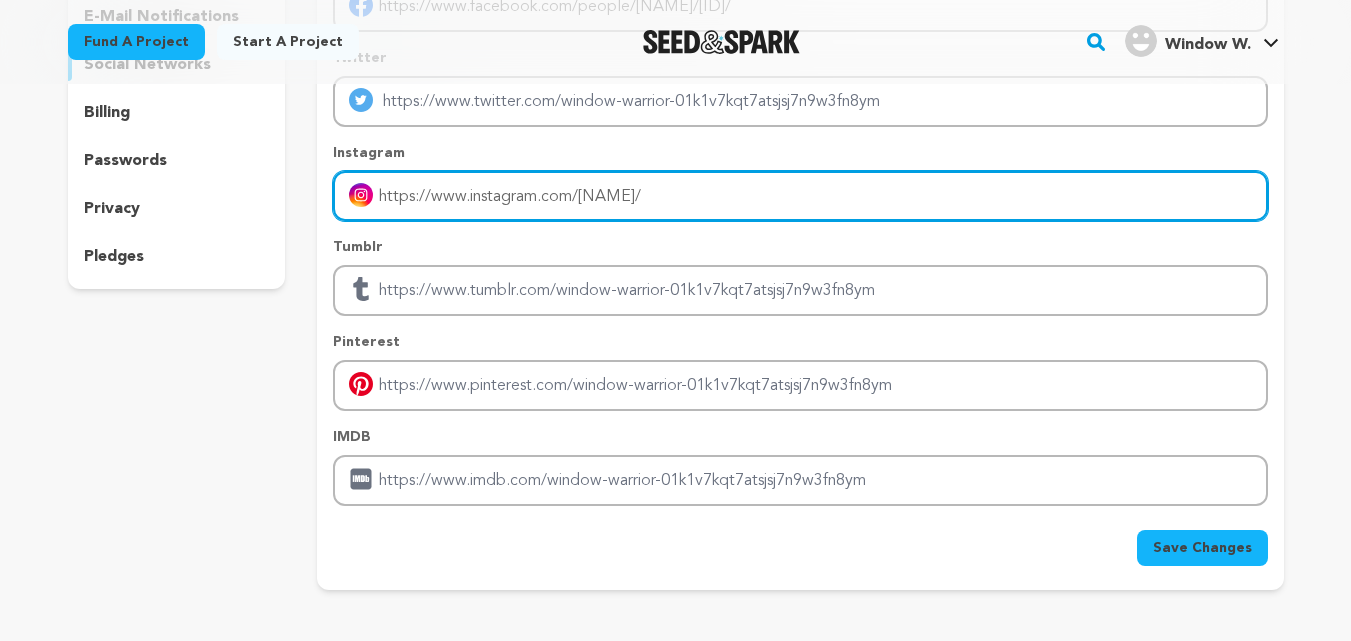 scroll, scrollTop: 300, scrollLeft: 0, axis: vertical 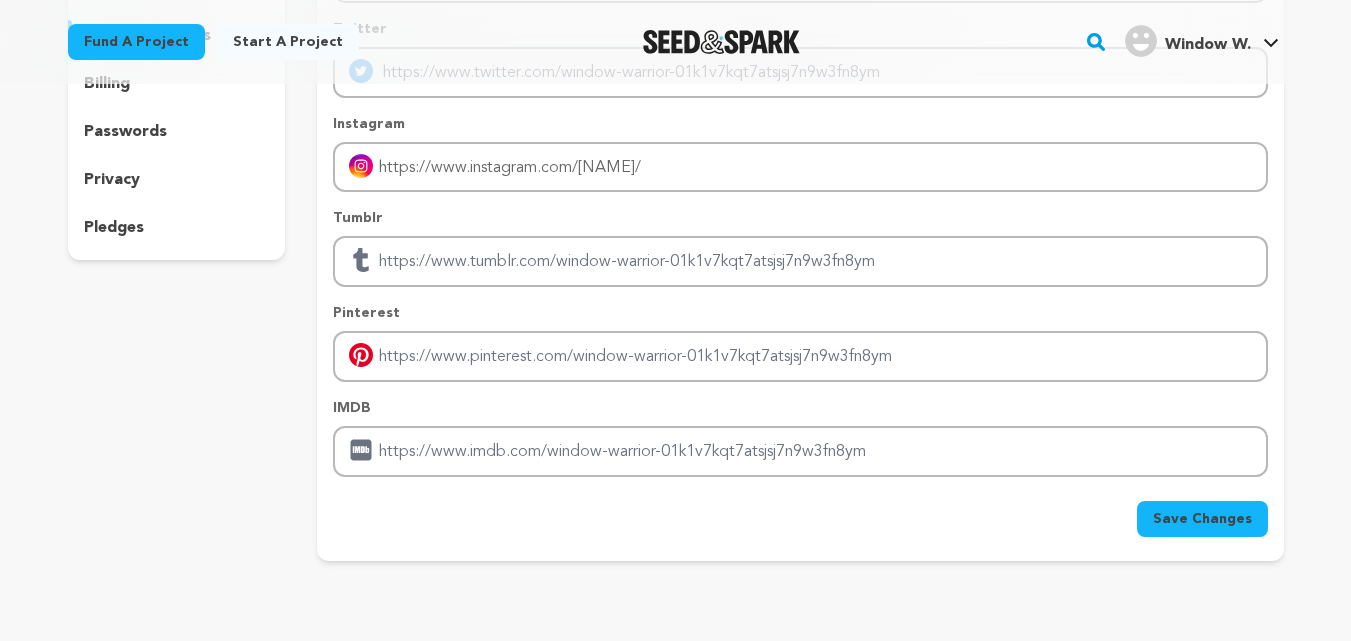 click on "Save Changes" at bounding box center (1202, 519) 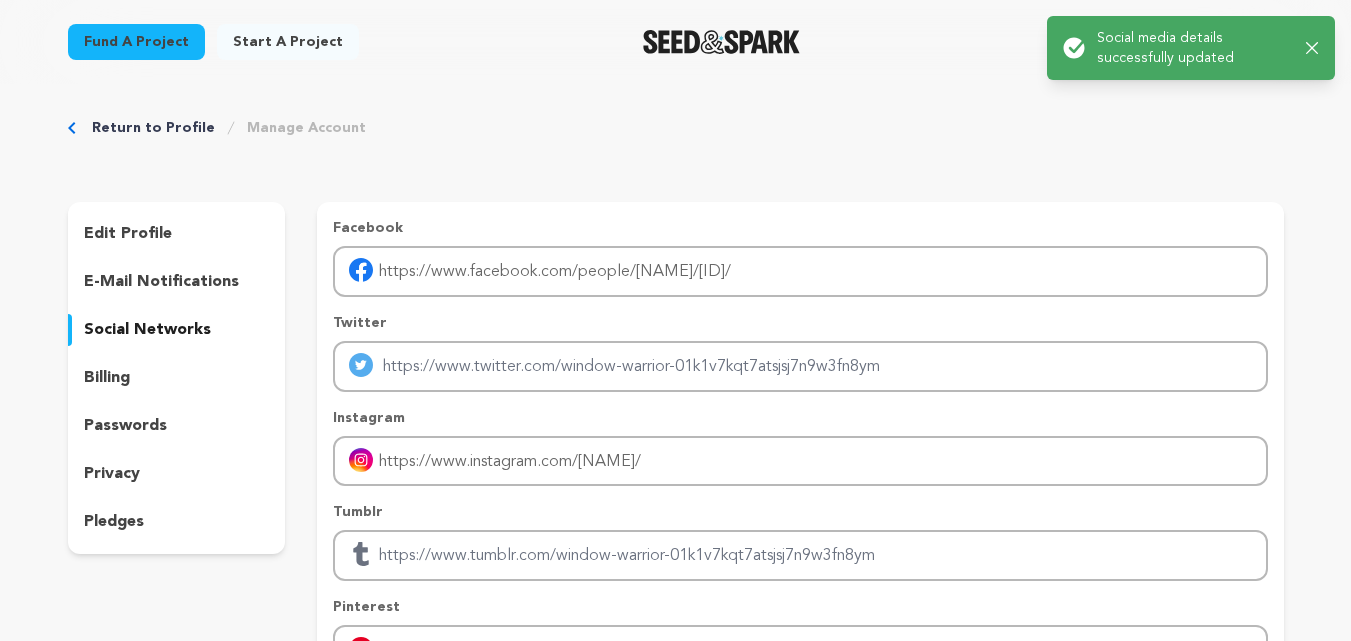 scroll, scrollTop: 0, scrollLeft: 0, axis: both 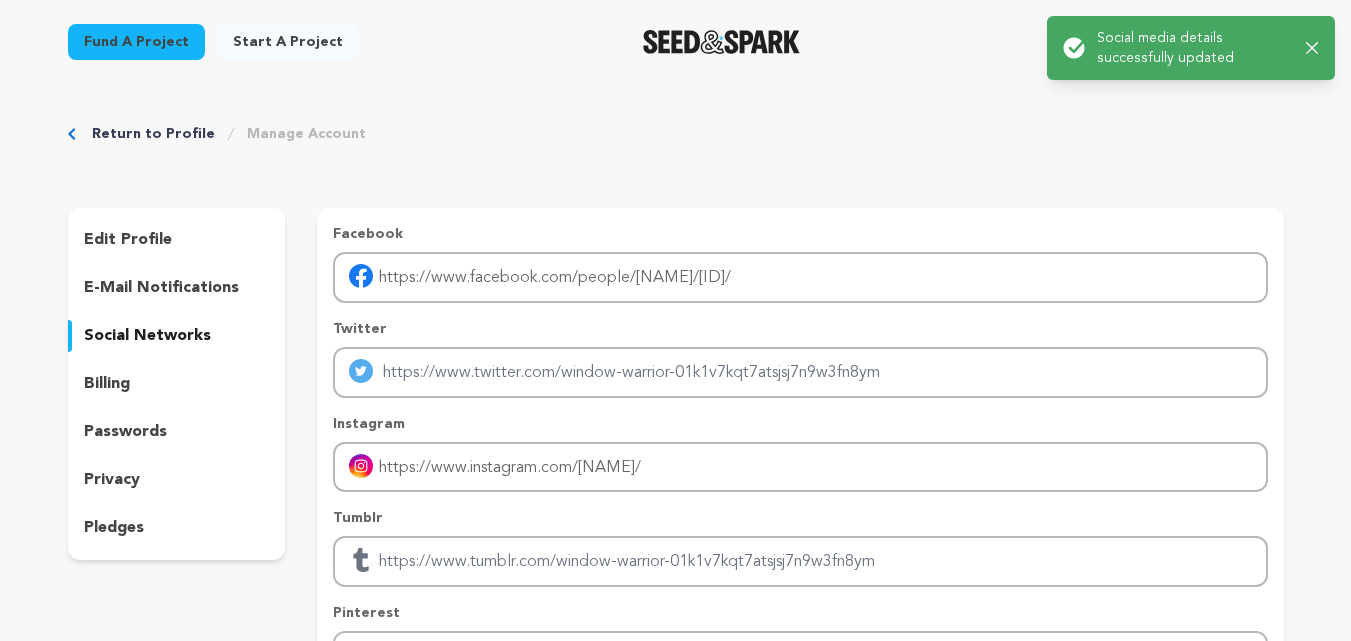 click on "edit profile" at bounding box center (128, 240) 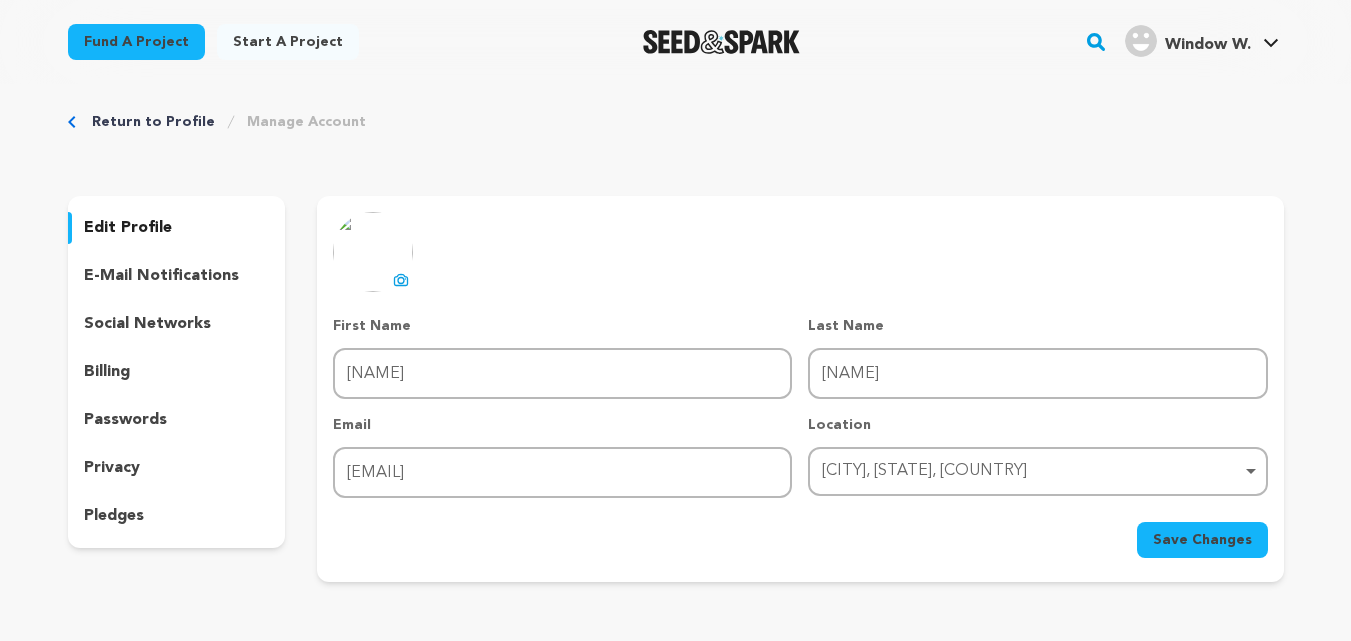 scroll, scrollTop: 0, scrollLeft: 0, axis: both 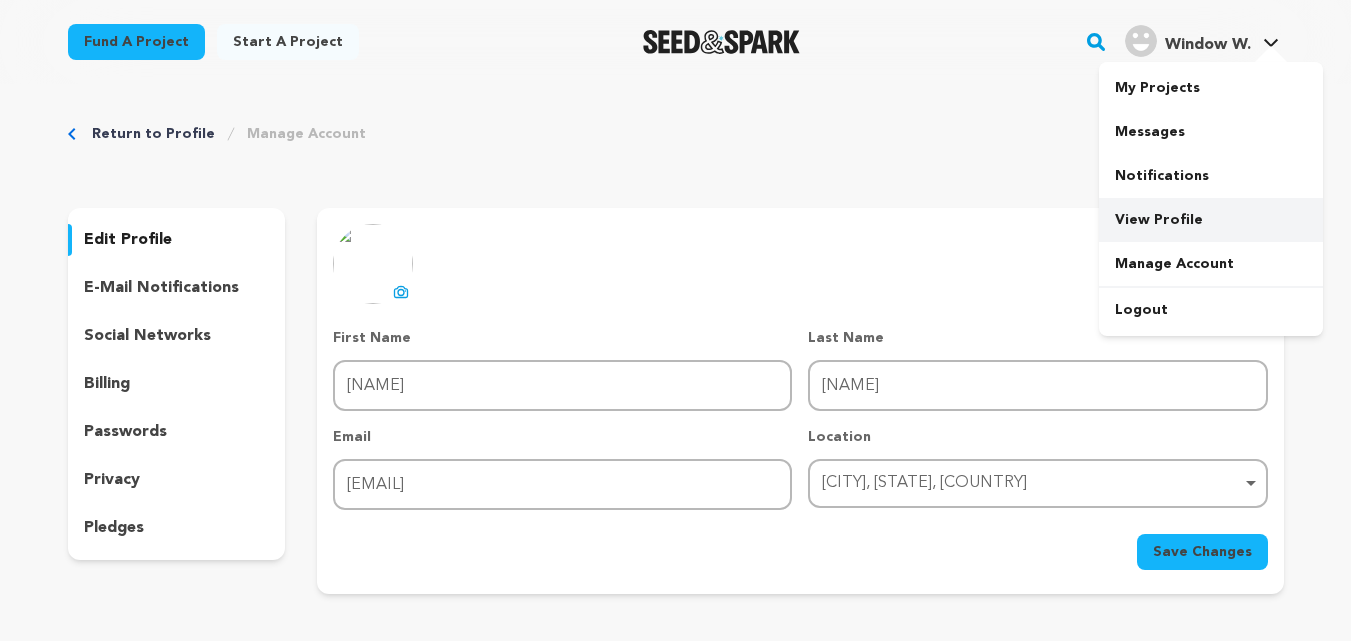 click on "View Profile" at bounding box center [1211, 220] 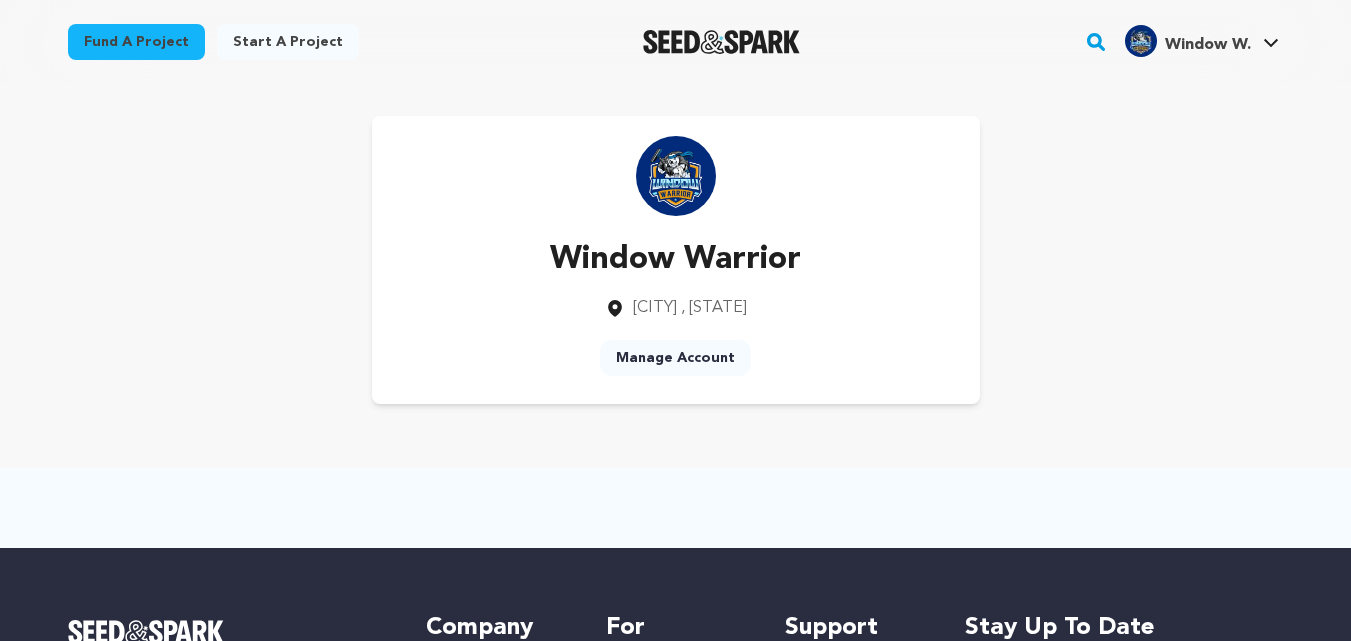 scroll, scrollTop: 0, scrollLeft: 0, axis: both 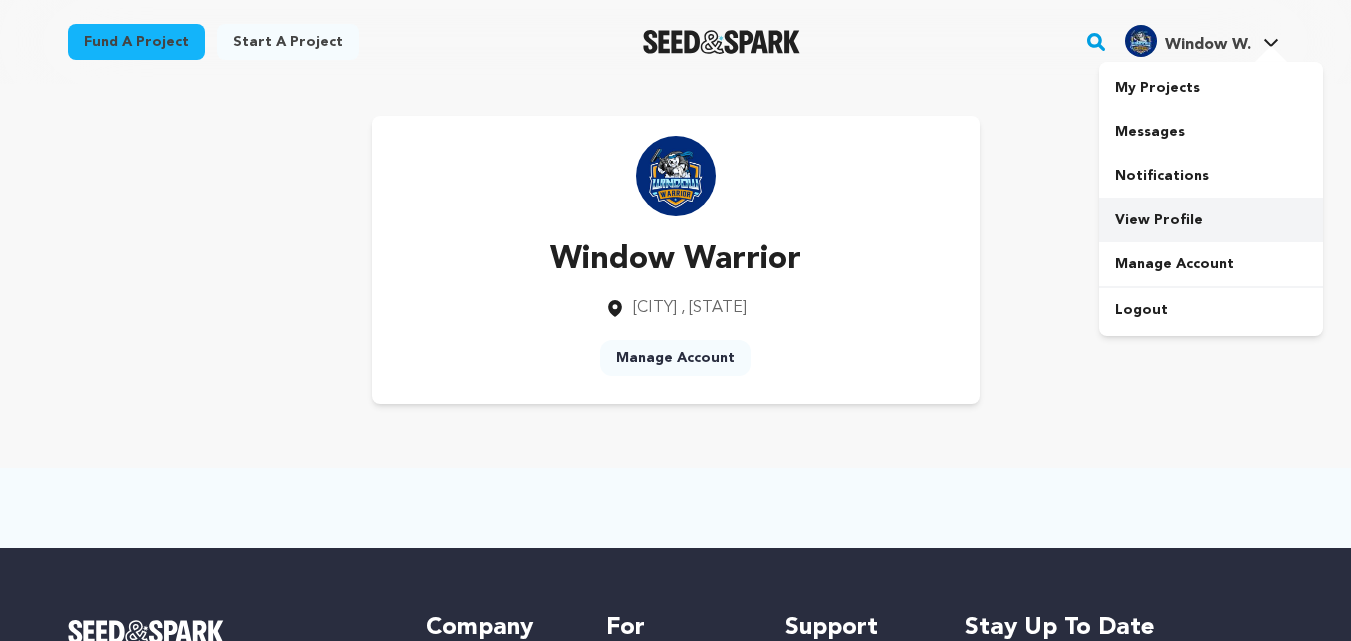click on "View Profile" at bounding box center [1211, 220] 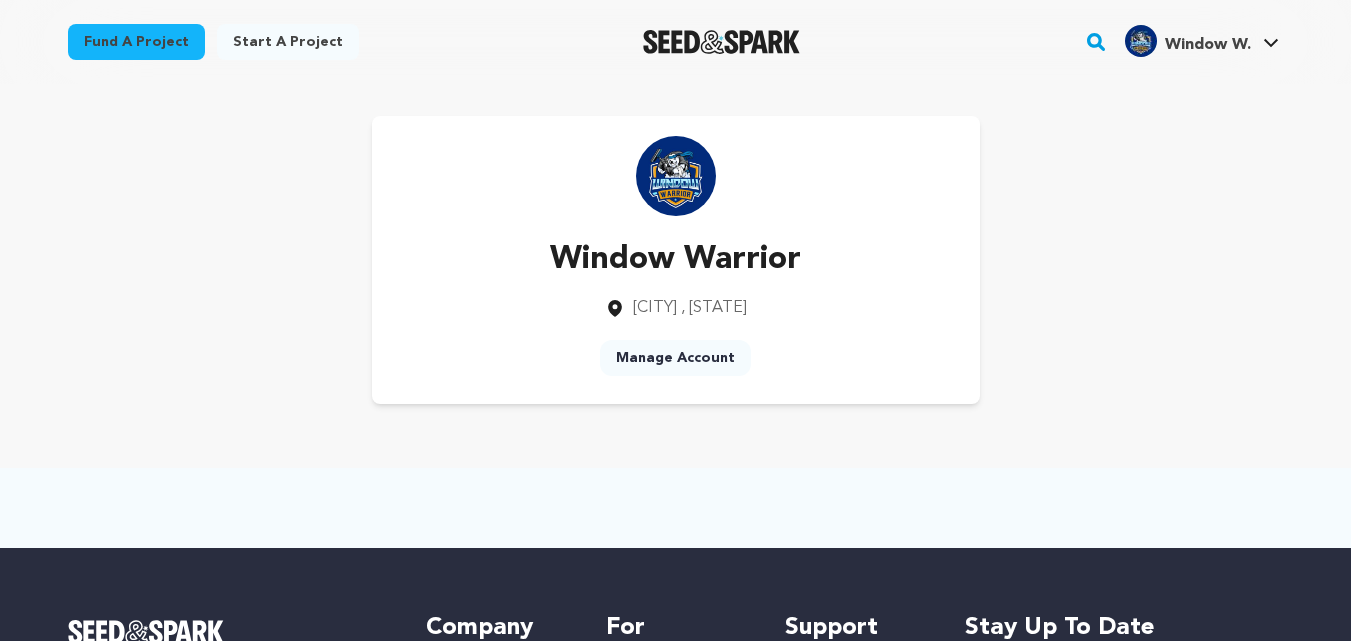 scroll, scrollTop: 0, scrollLeft: 0, axis: both 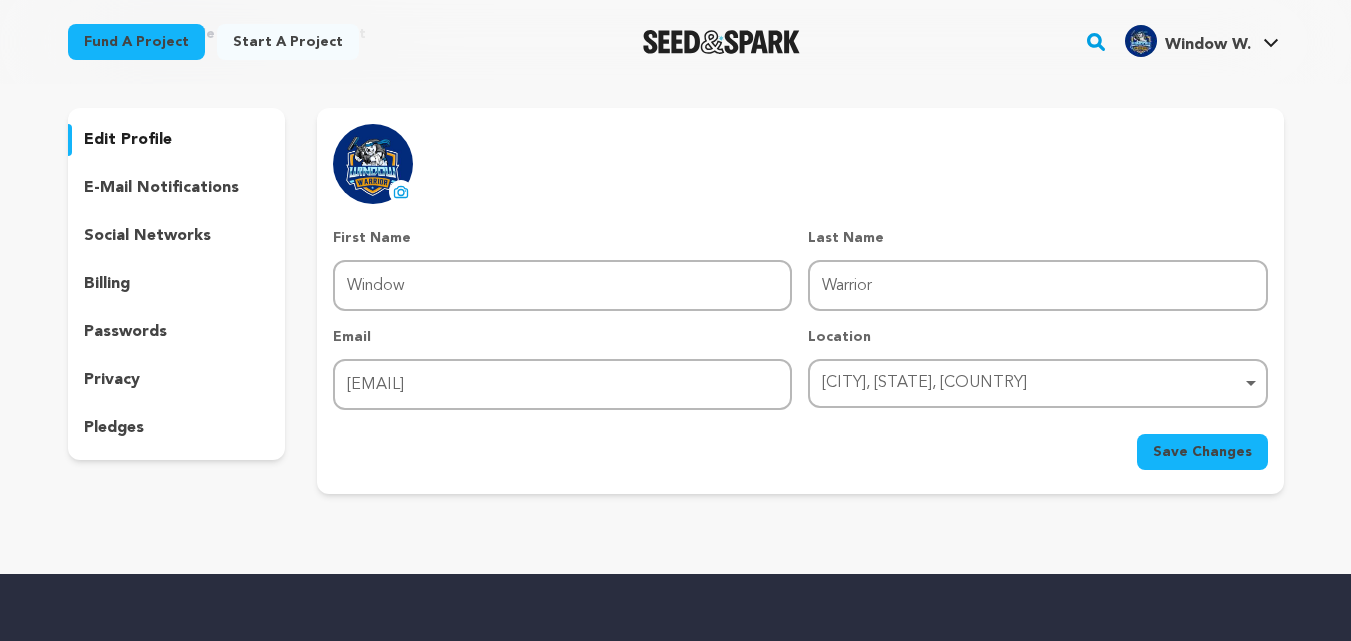 click on "e-mail notifications" at bounding box center (161, 188) 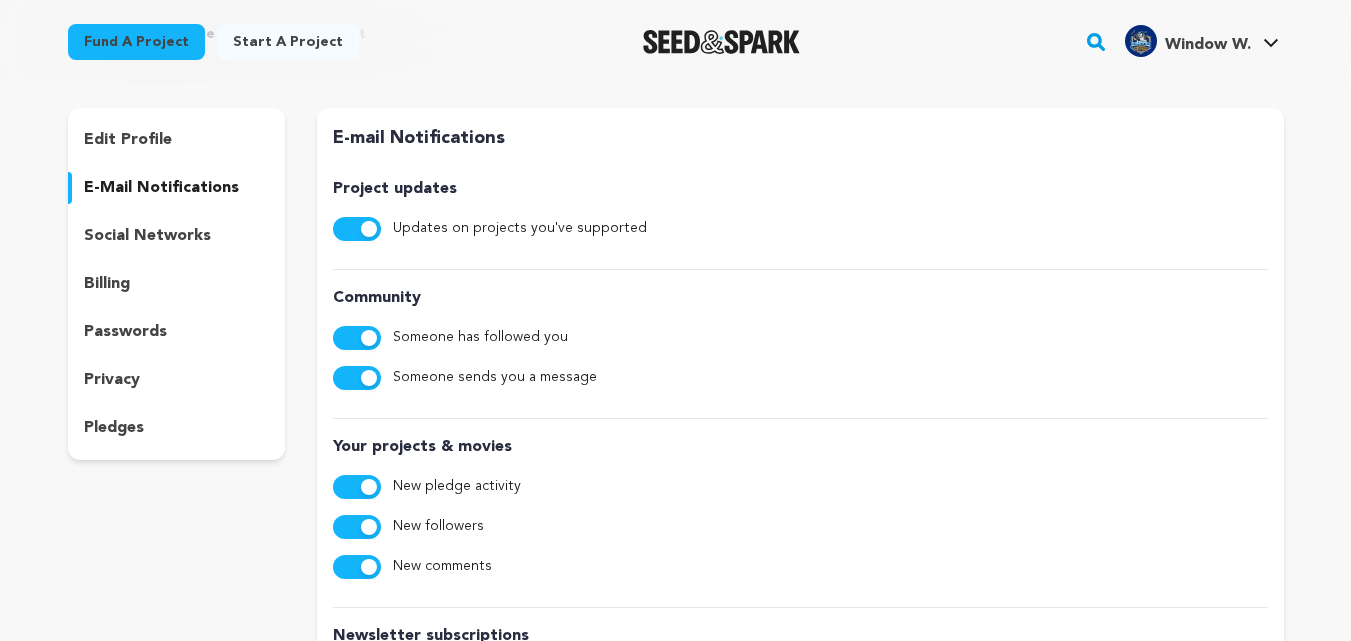 click on "social networks" at bounding box center [147, 236] 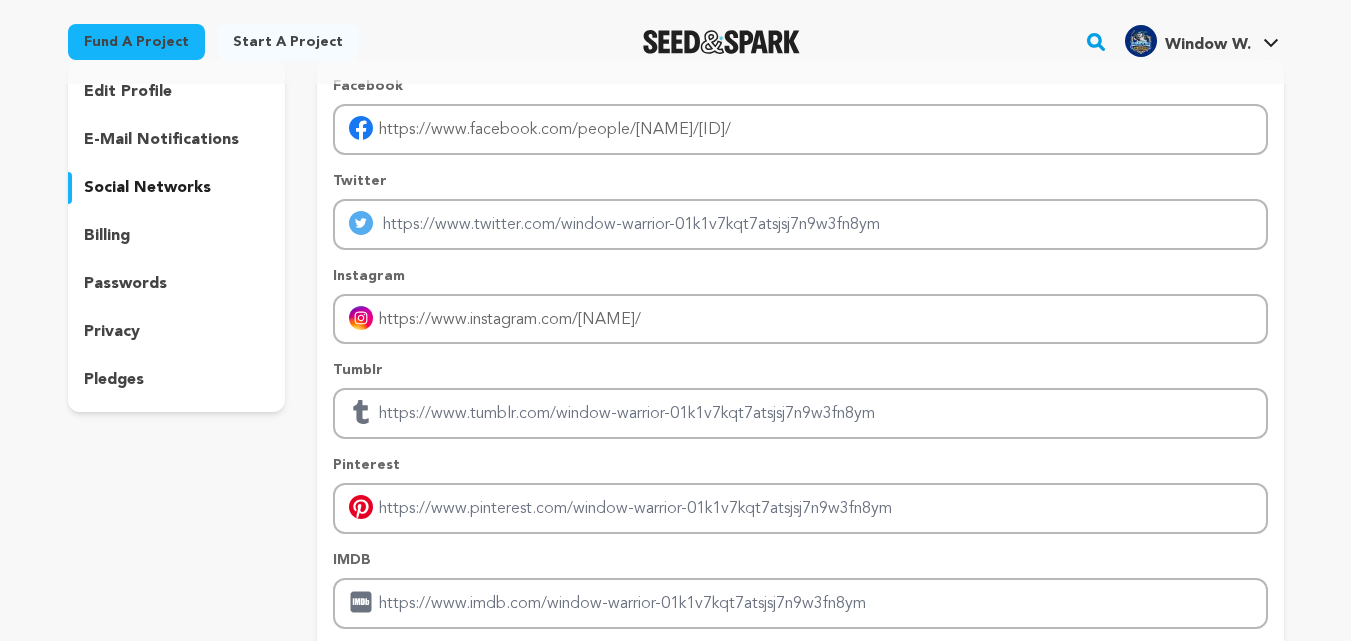 scroll, scrollTop: 100, scrollLeft: 0, axis: vertical 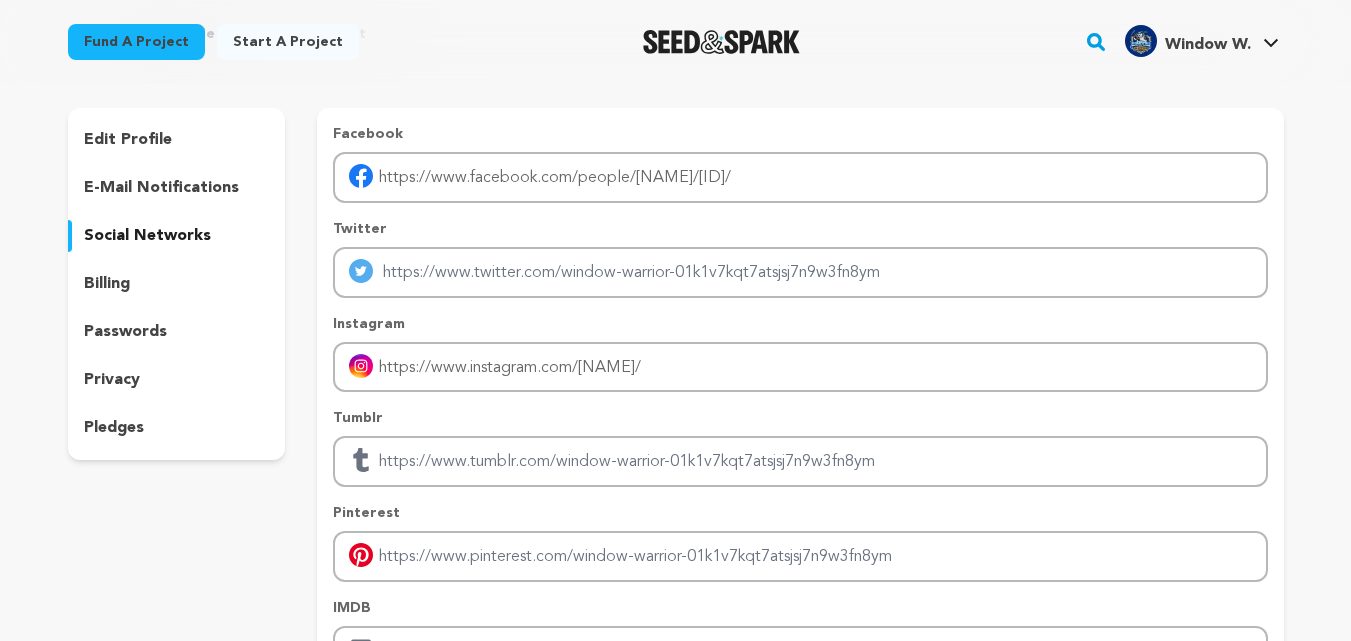 click on "billing" at bounding box center (177, 284) 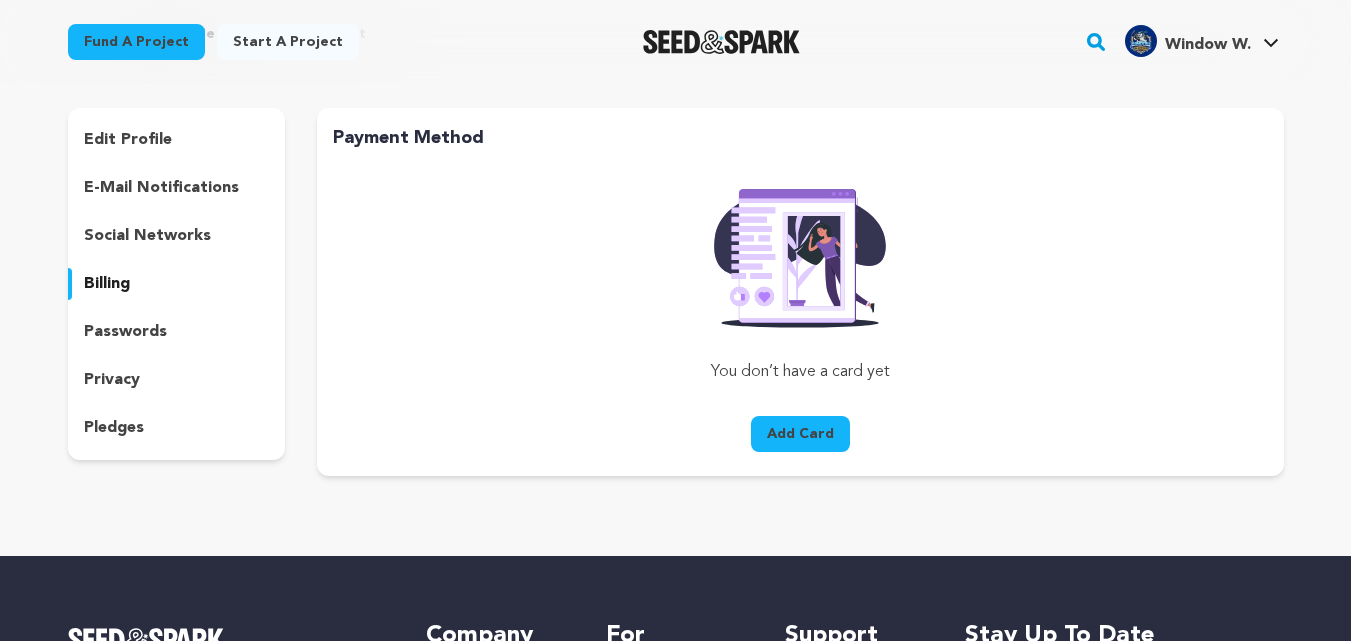 click on "passwords" at bounding box center [125, 332] 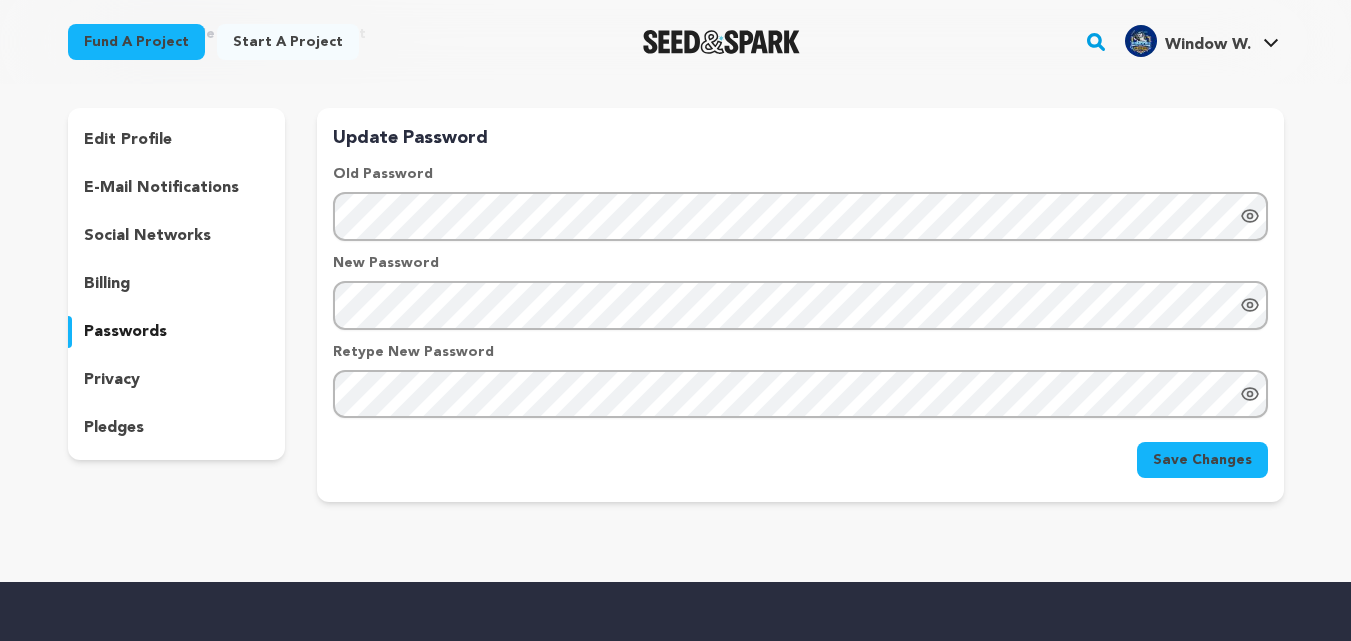 click on "privacy" at bounding box center [177, 380] 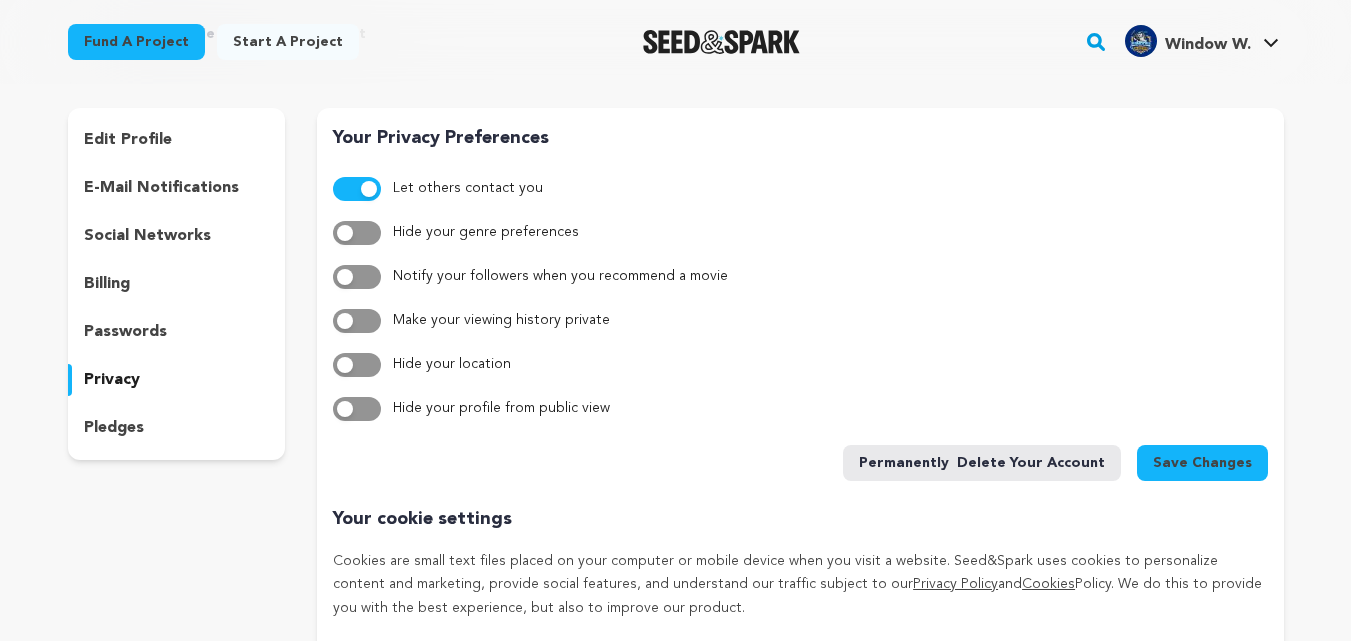 click on "pledges" at bounding box center [177, 428] 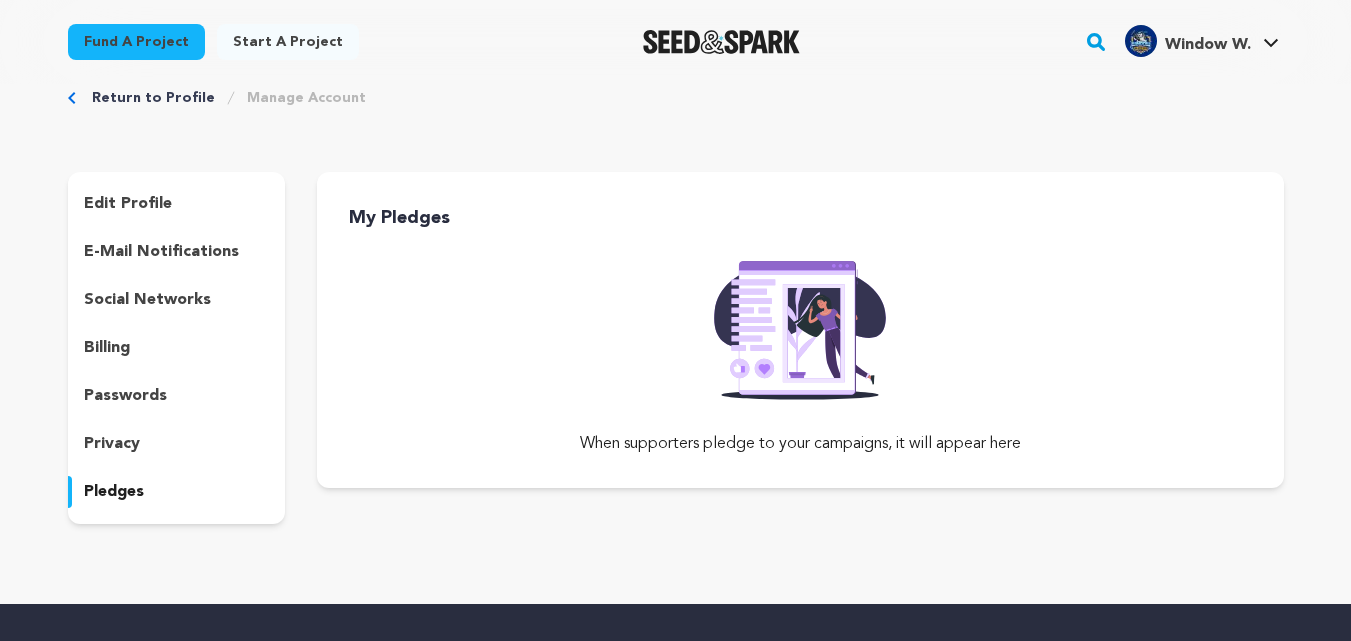 scroll, scrollTop: 0, scrollLeft: 0, axis: both 